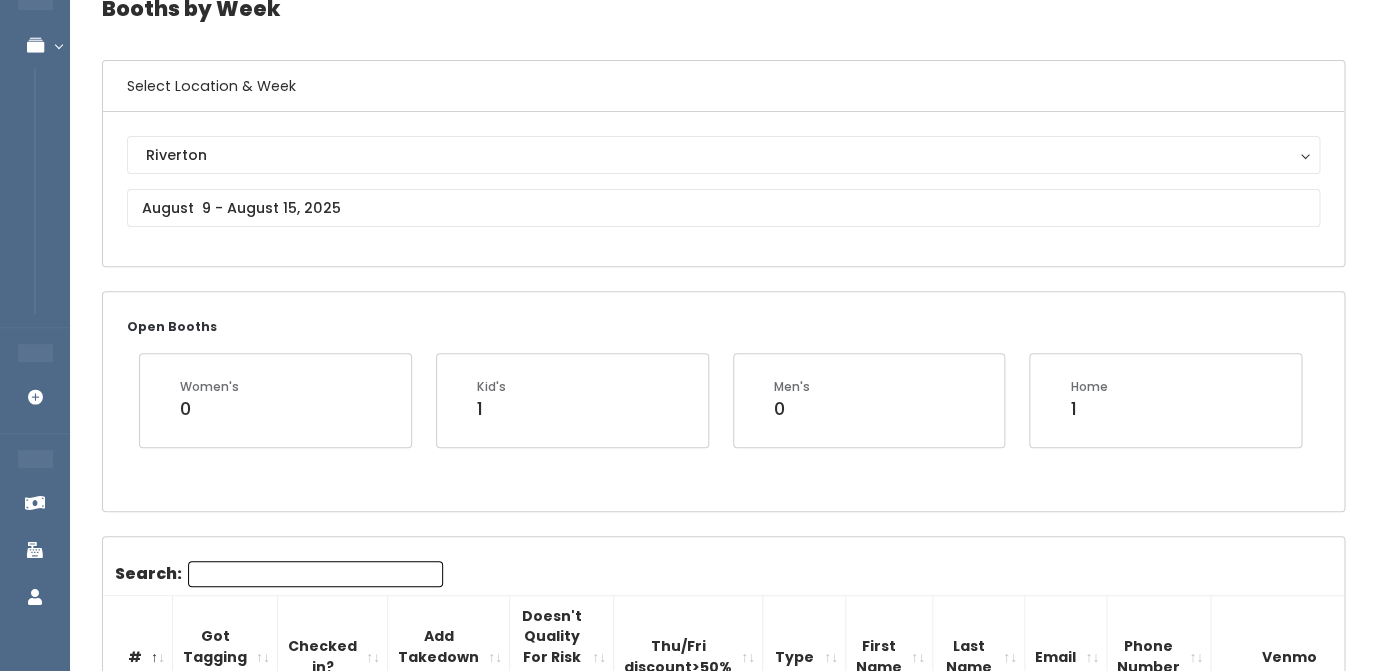 scroll, scrollTop: 91, scrollLeft: 0, axis: vertical 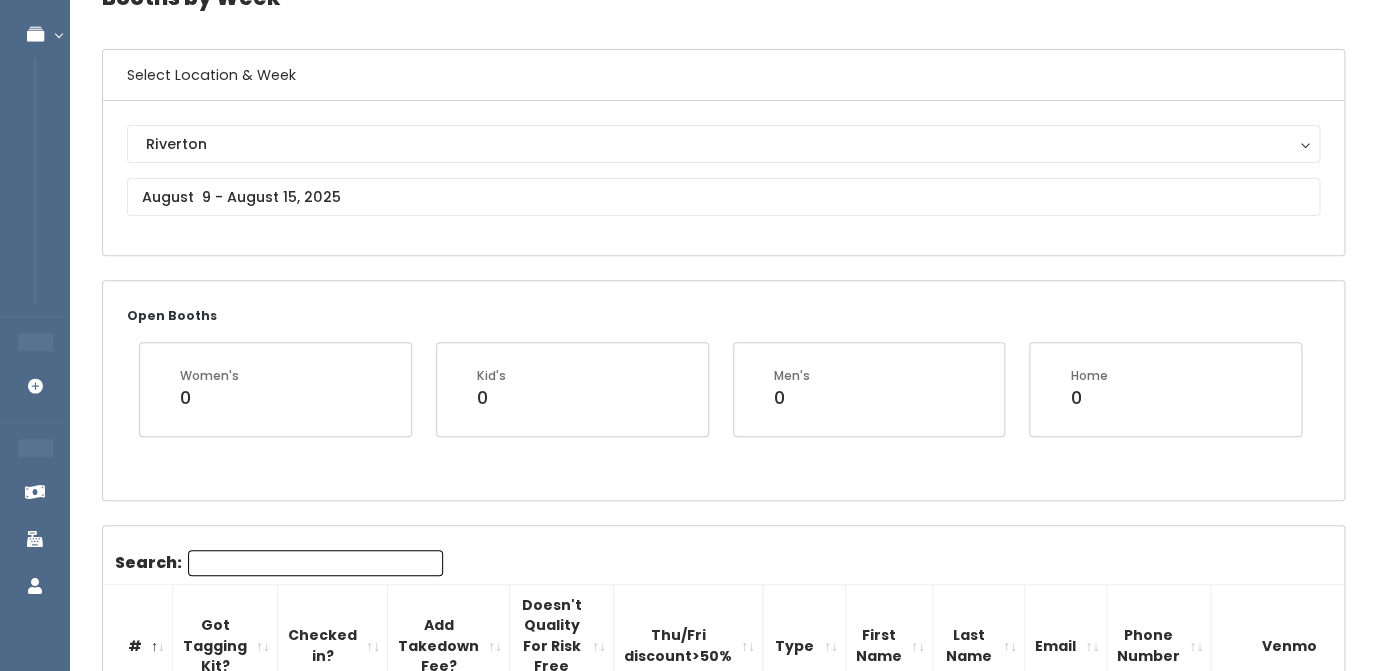 click on "Search:" at bounding box center [315, 563] 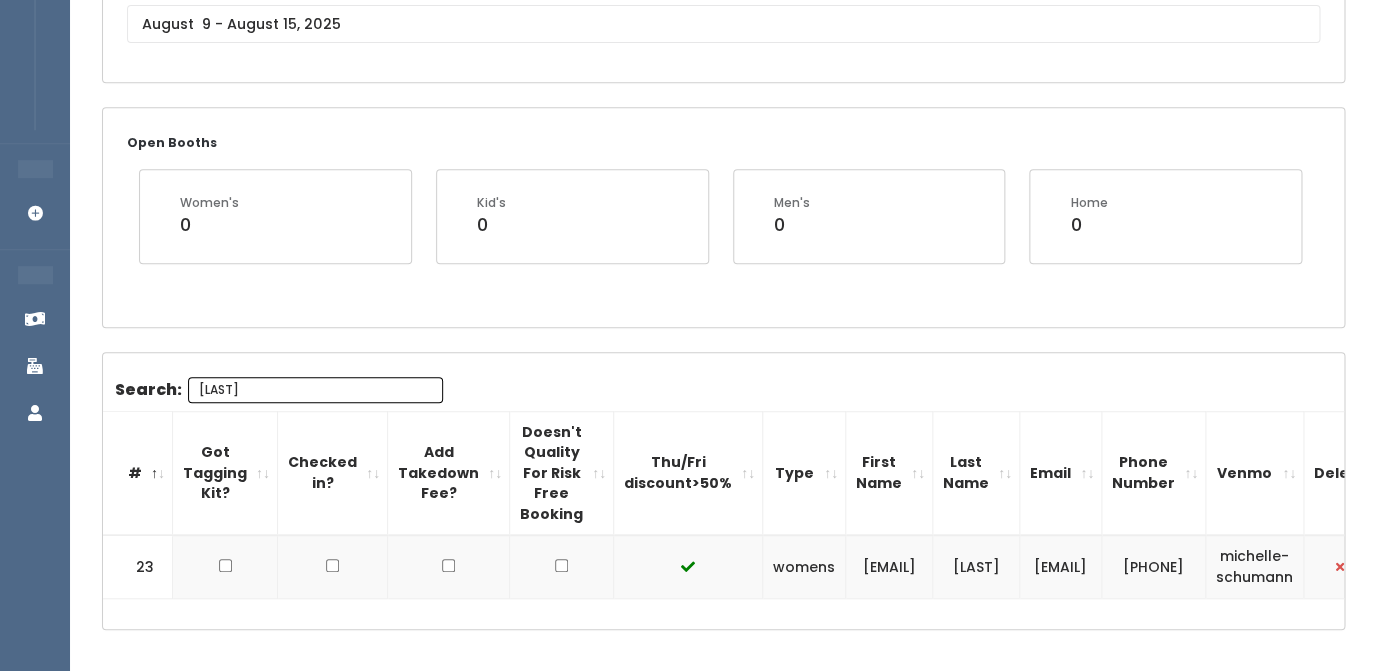 scroll, scrollTop: 365, scrollLeft: 0, axis: vertical 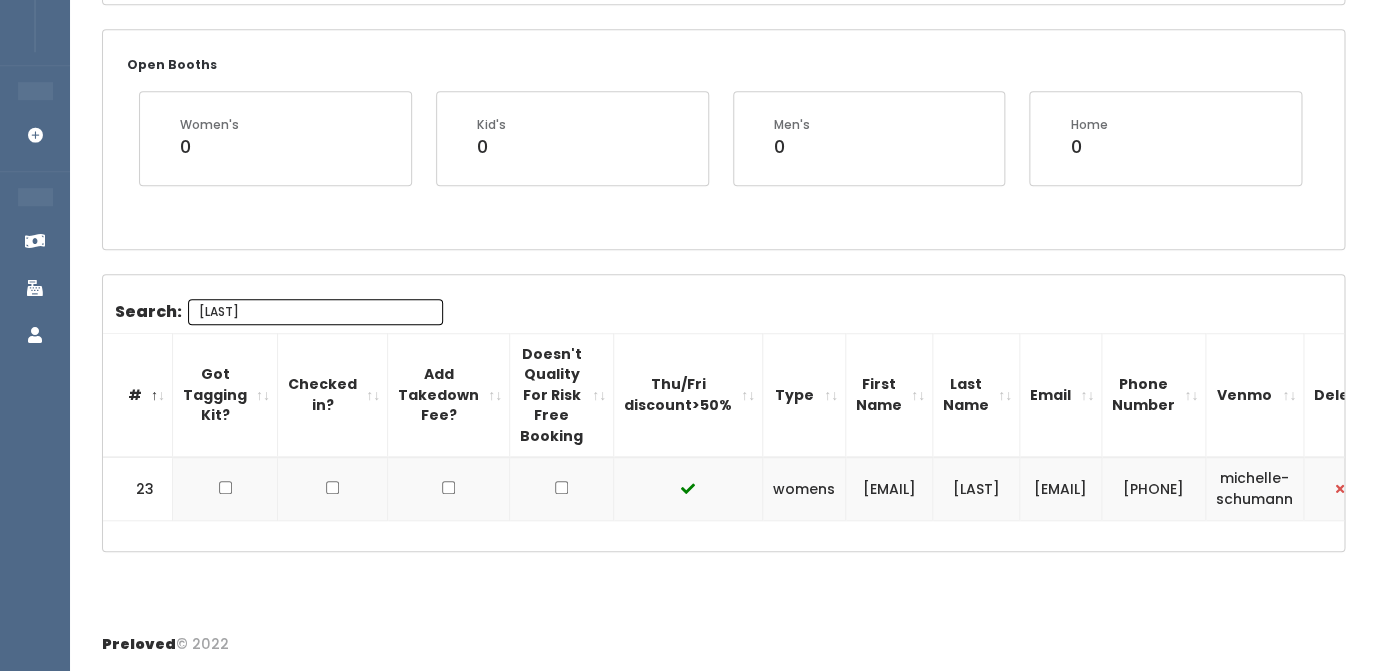 type on "schuman" 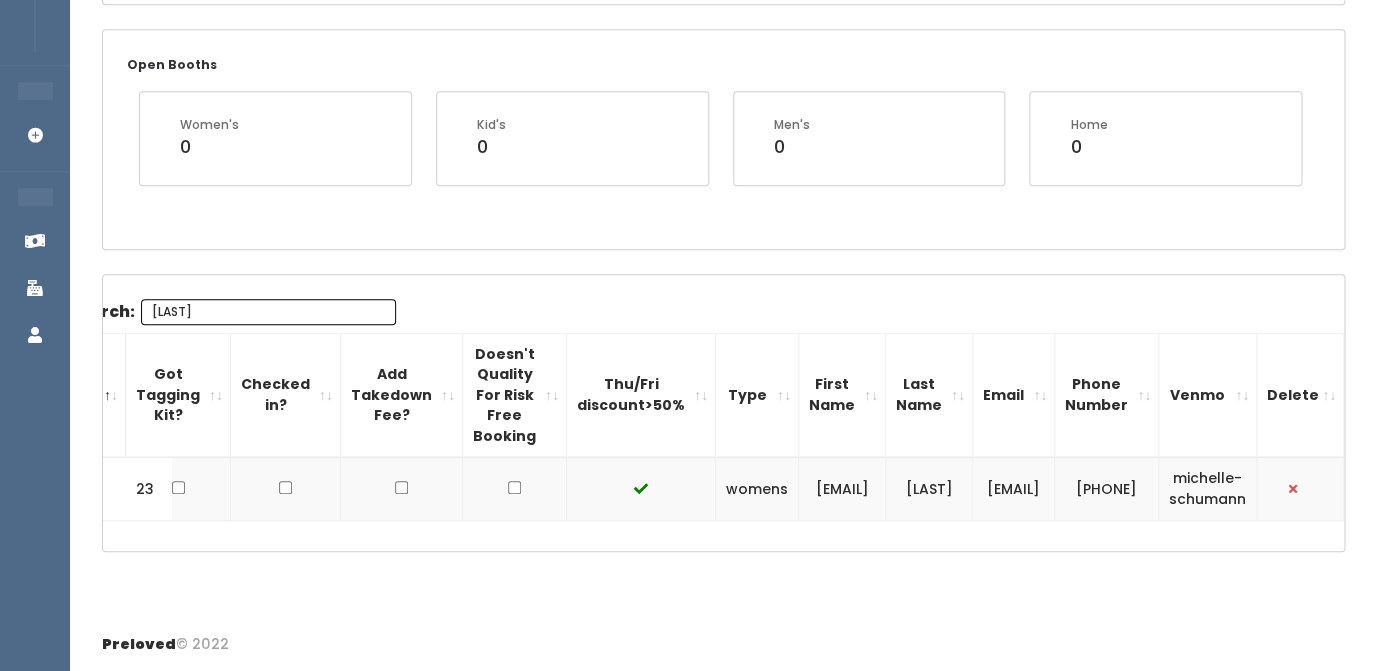 scroll, scrollTop: 0, scrollLeft: 240, axis: horizontal 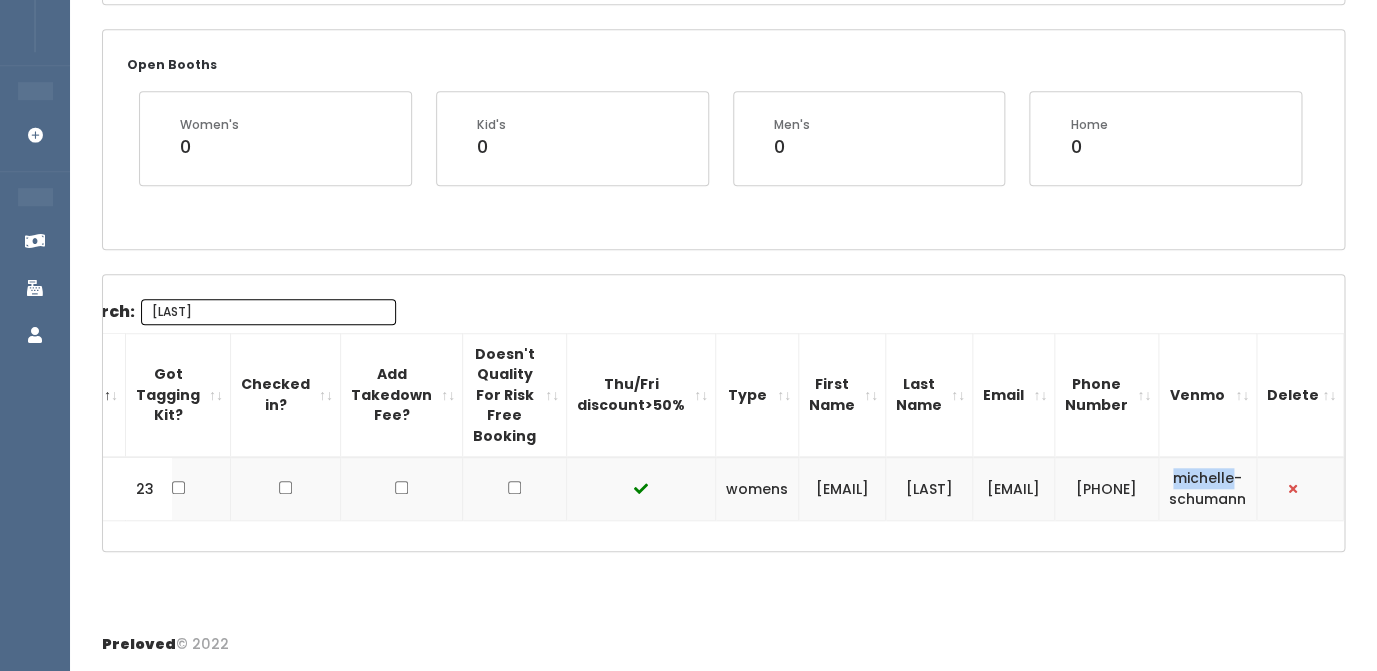 click on "michelle-schumann" at bounding box center (1208, 488) 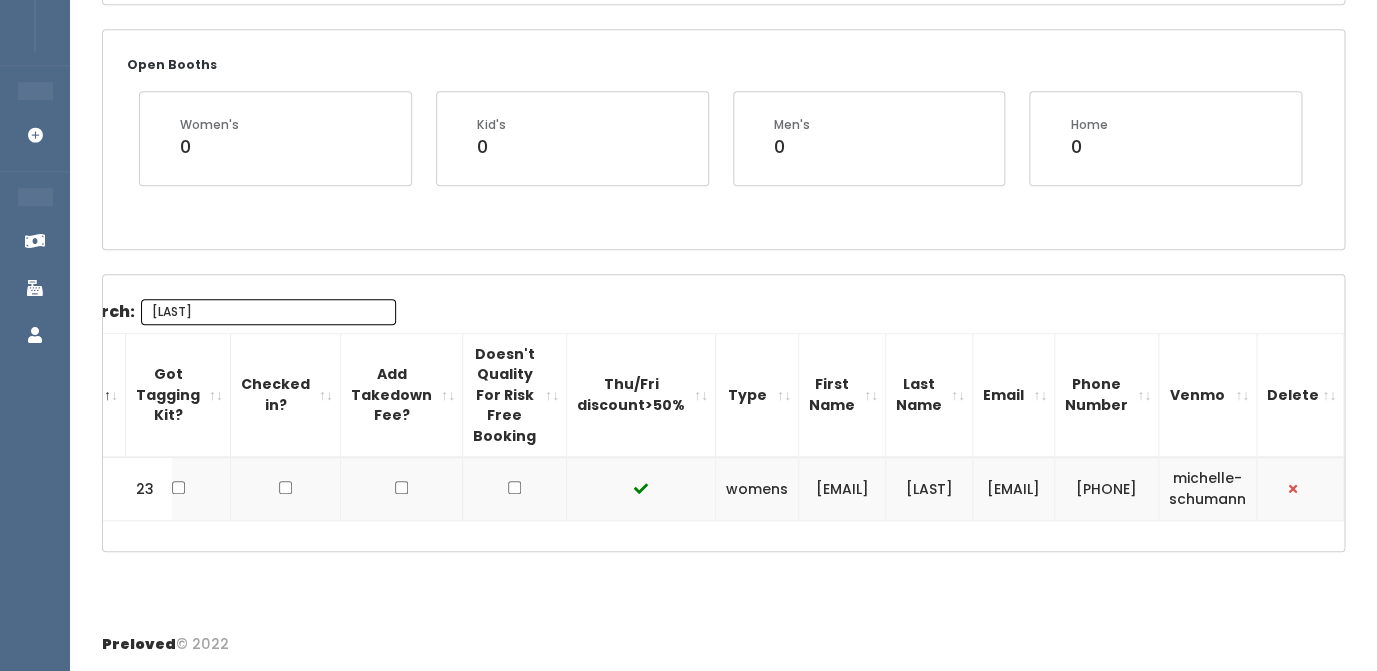 click on "michelle-schumann" at bounding box center (1208, 488) 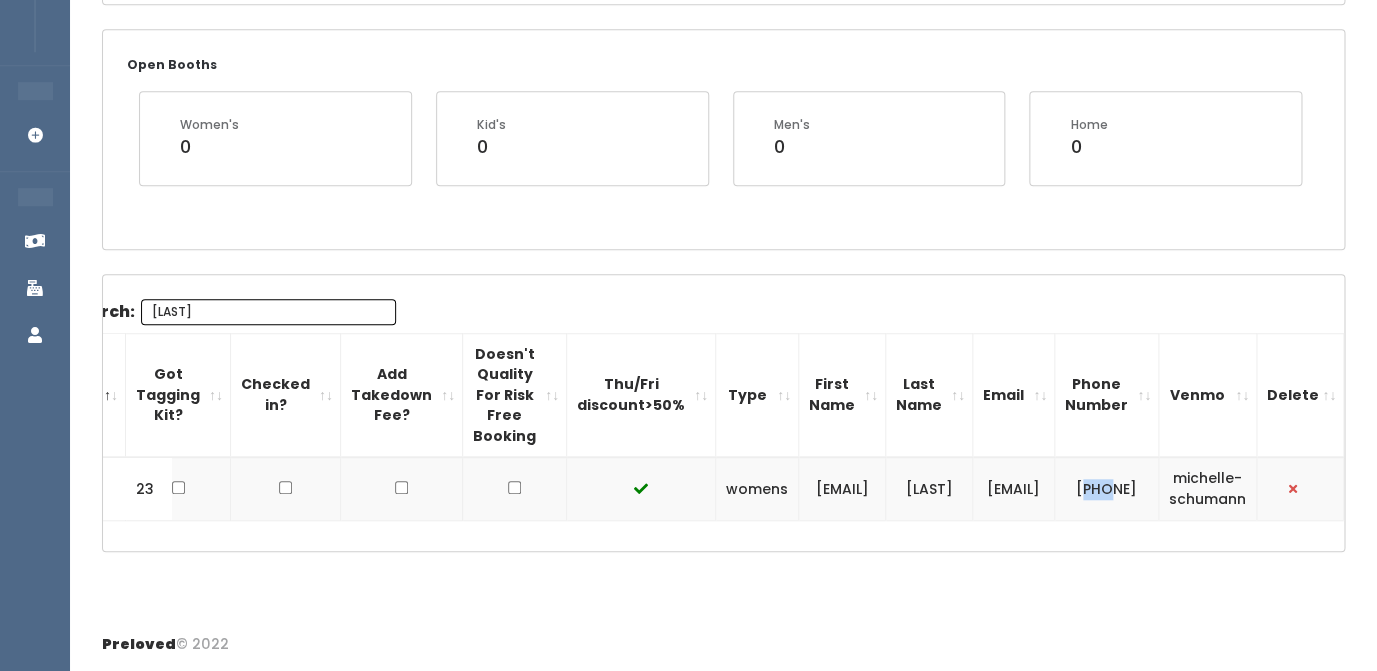 click on "[AREACODE]-[PREFIX]-[LINE]" at bounding box center [1107, 488] 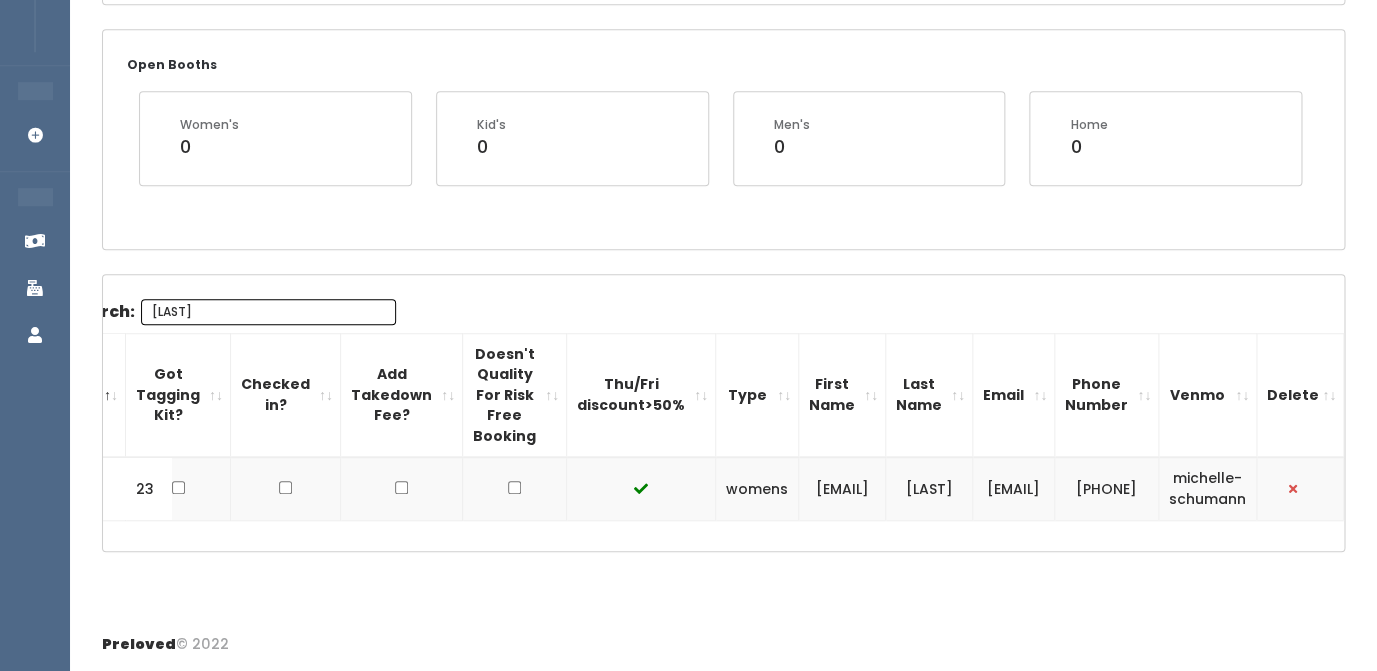 click on "[AREACODE]-[PREFIX]-[LINE]" at bounding box center (1107, 488) 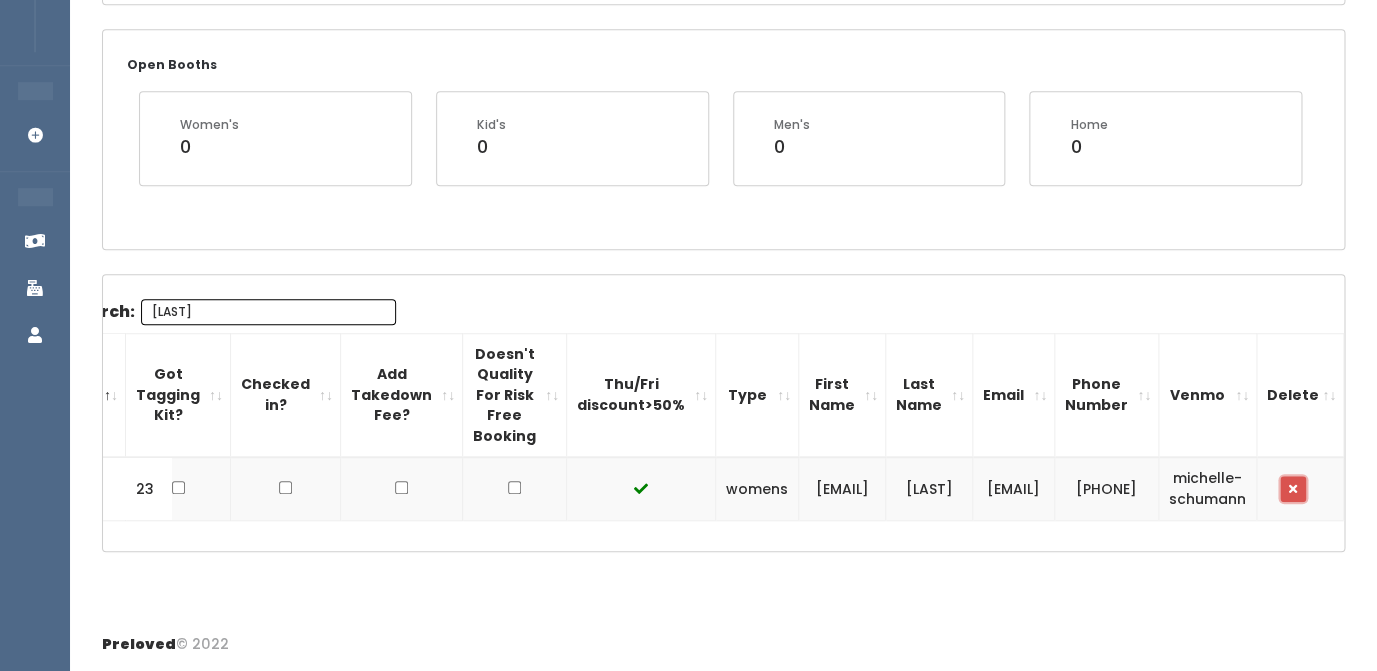 click at bounding box center [1293, 489] 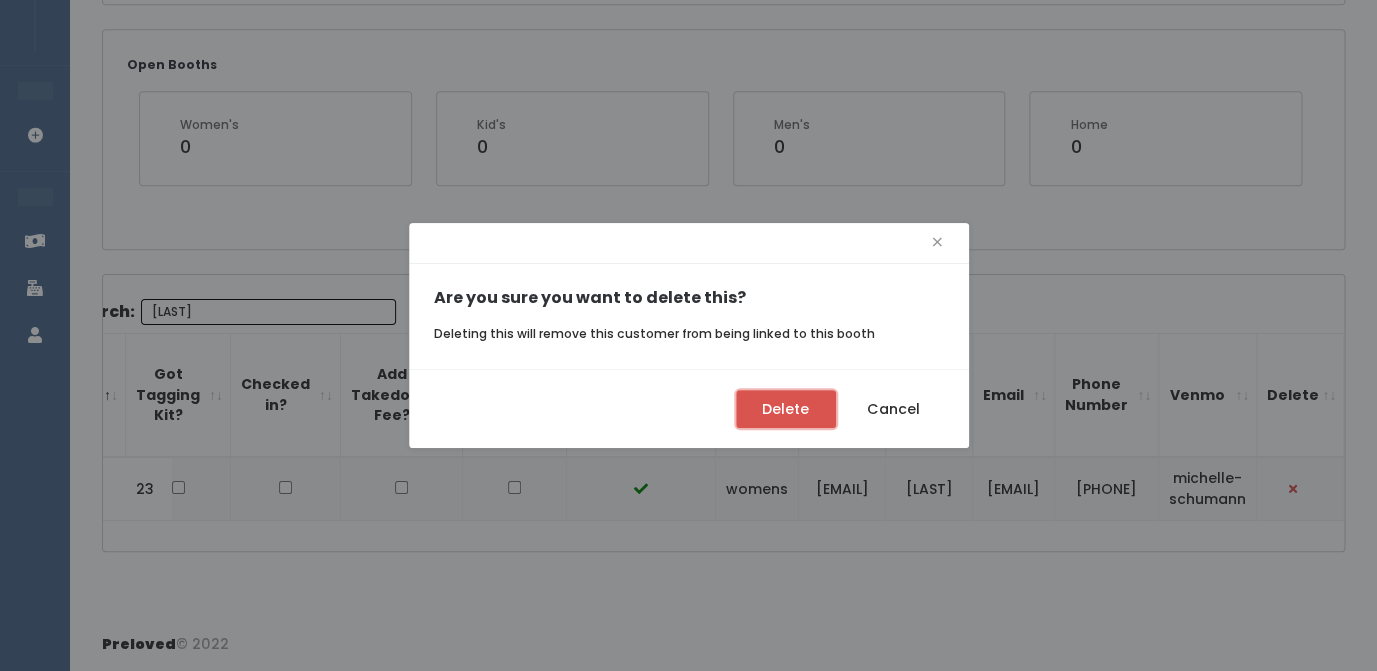click on "Delete" at bounding box center [786, 409] 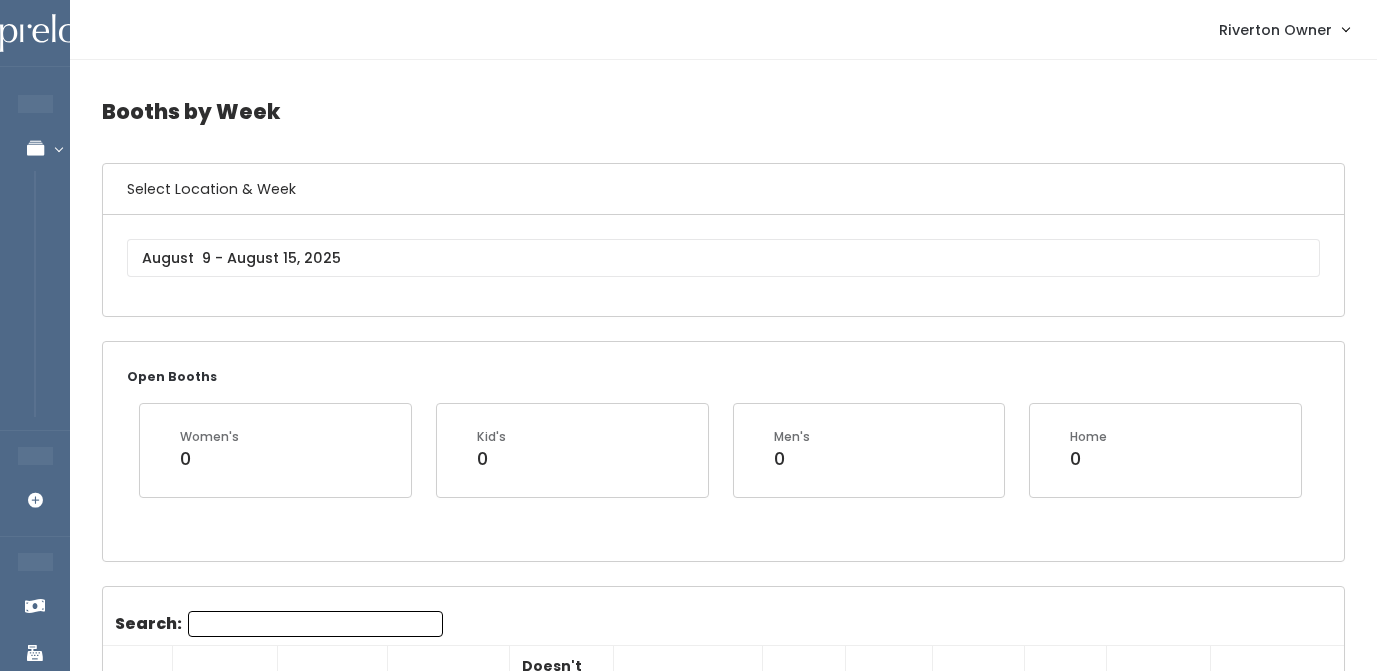 type on "[LAST]" 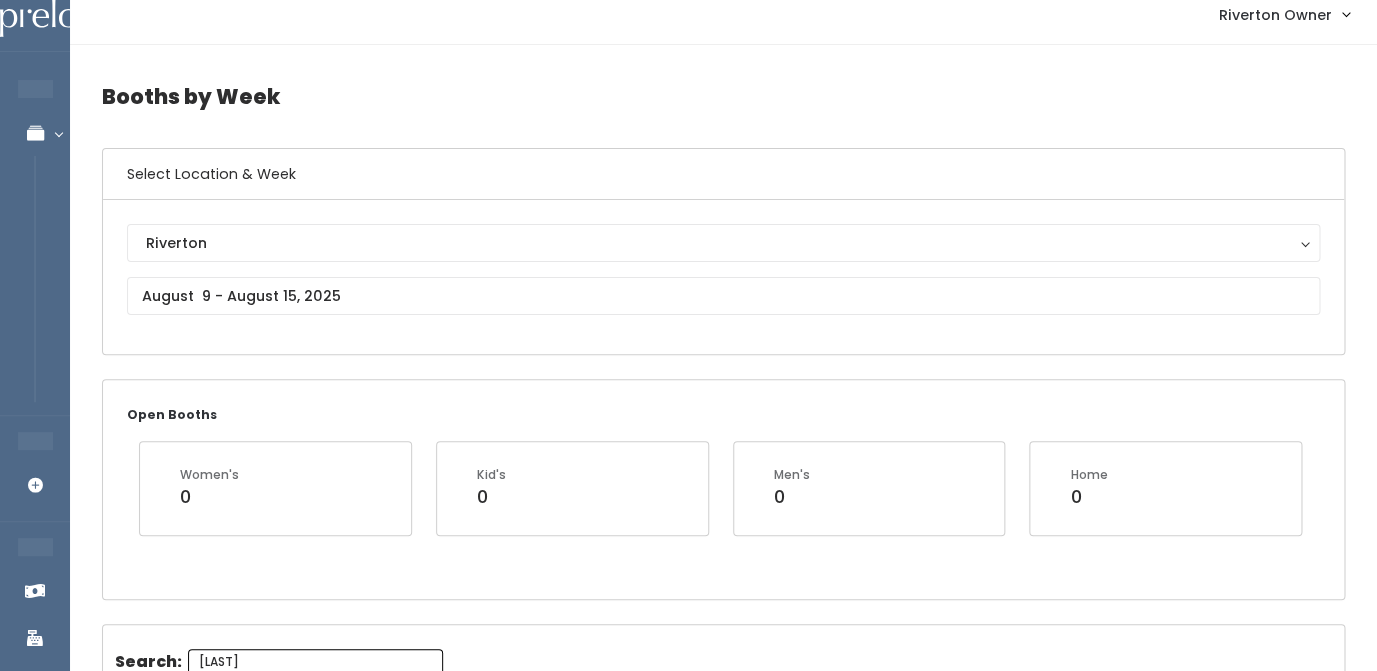 scroll, scrollTop: 0, scrollLeft: 0, axis: both 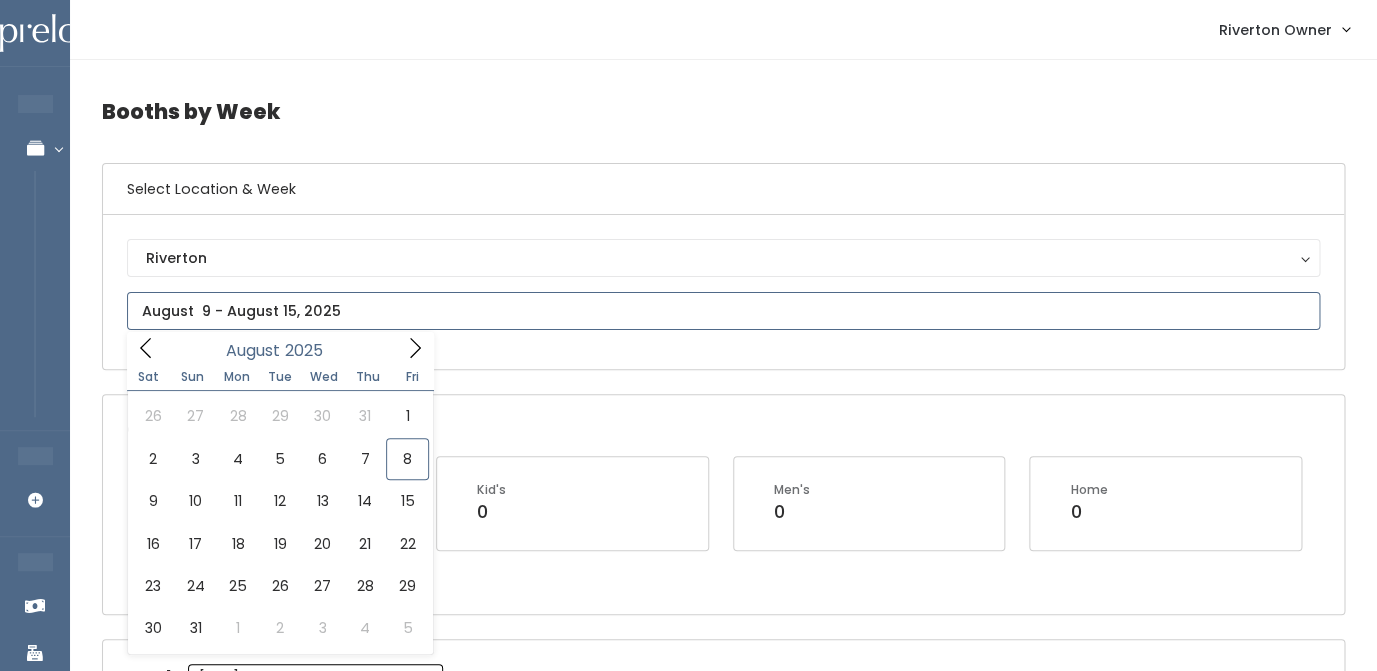 click at bounding box center (723, 311) 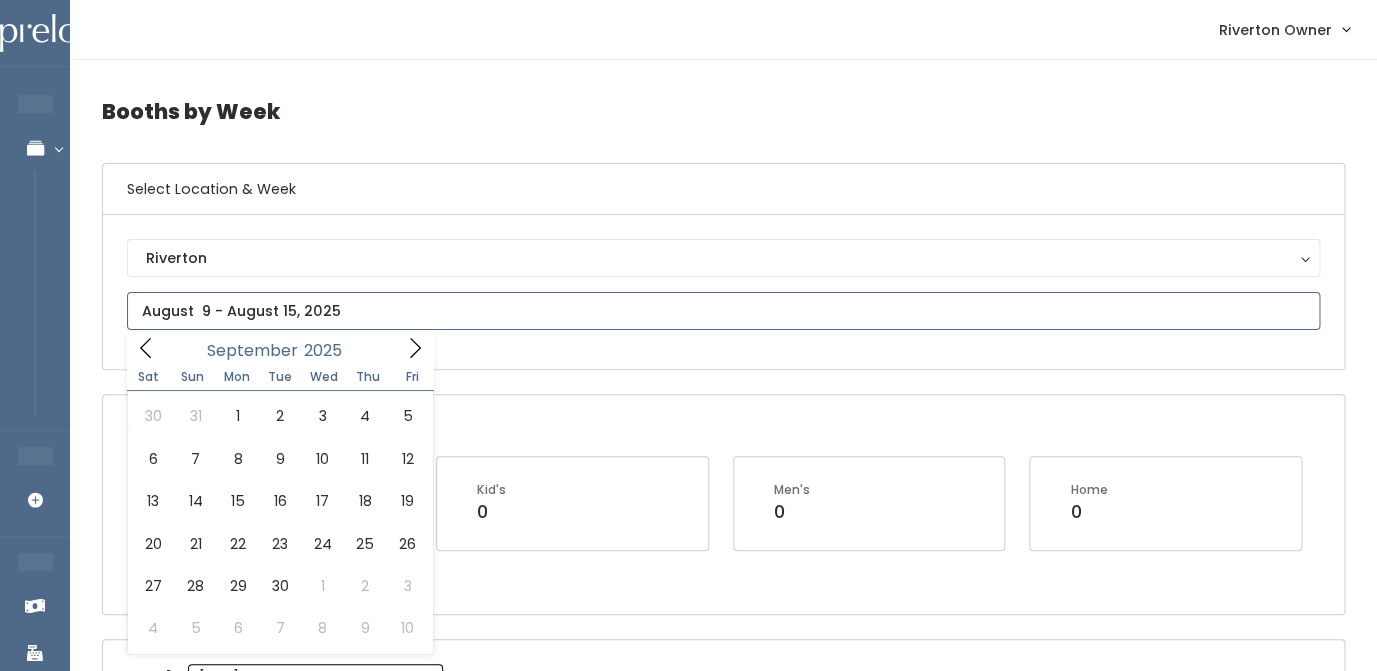 click 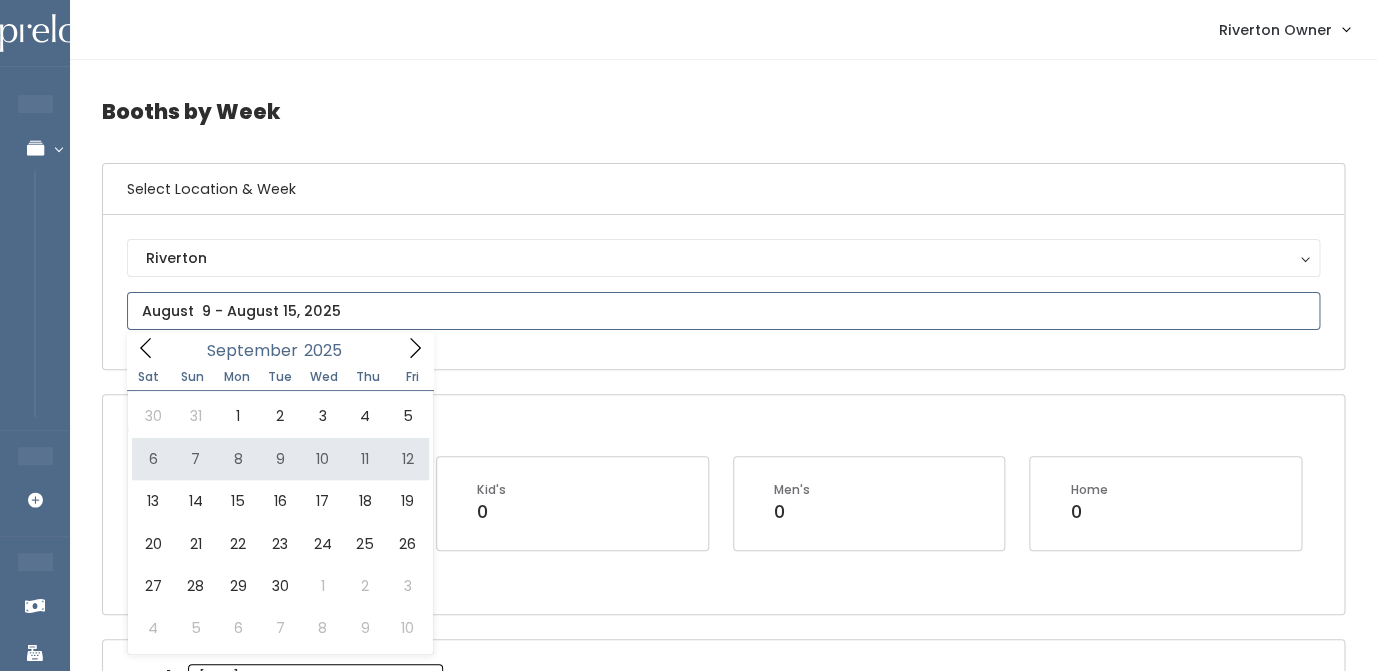 type on "September 6 to September 12" 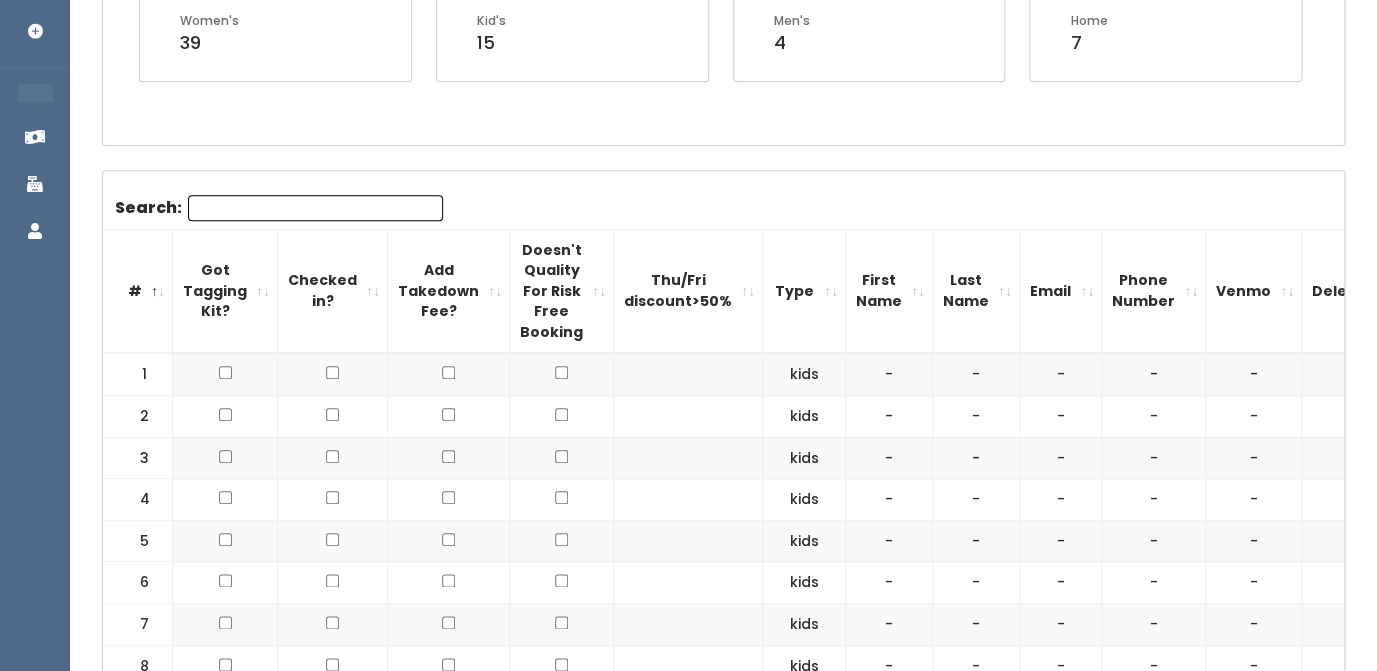 scroll, scrollTop: 446, scrollLeft: 0, axis: vertical 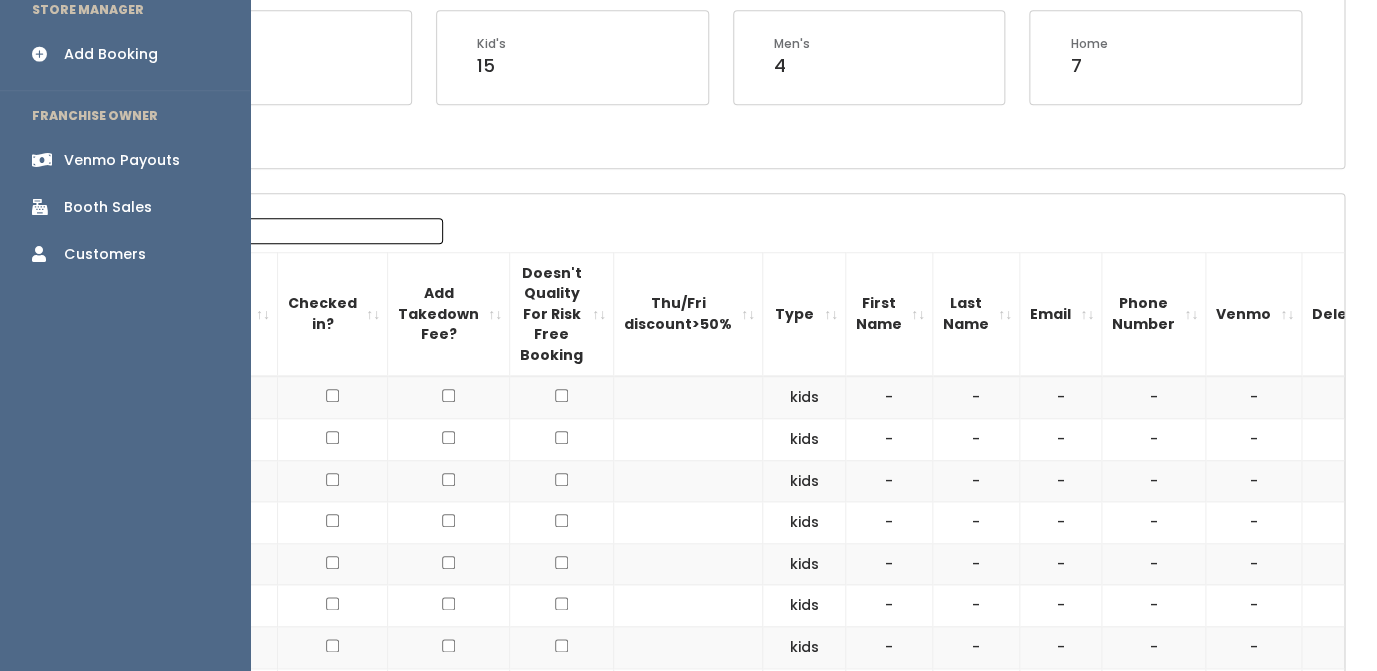 click on "Add Booking" at bounding box center (111, 54) 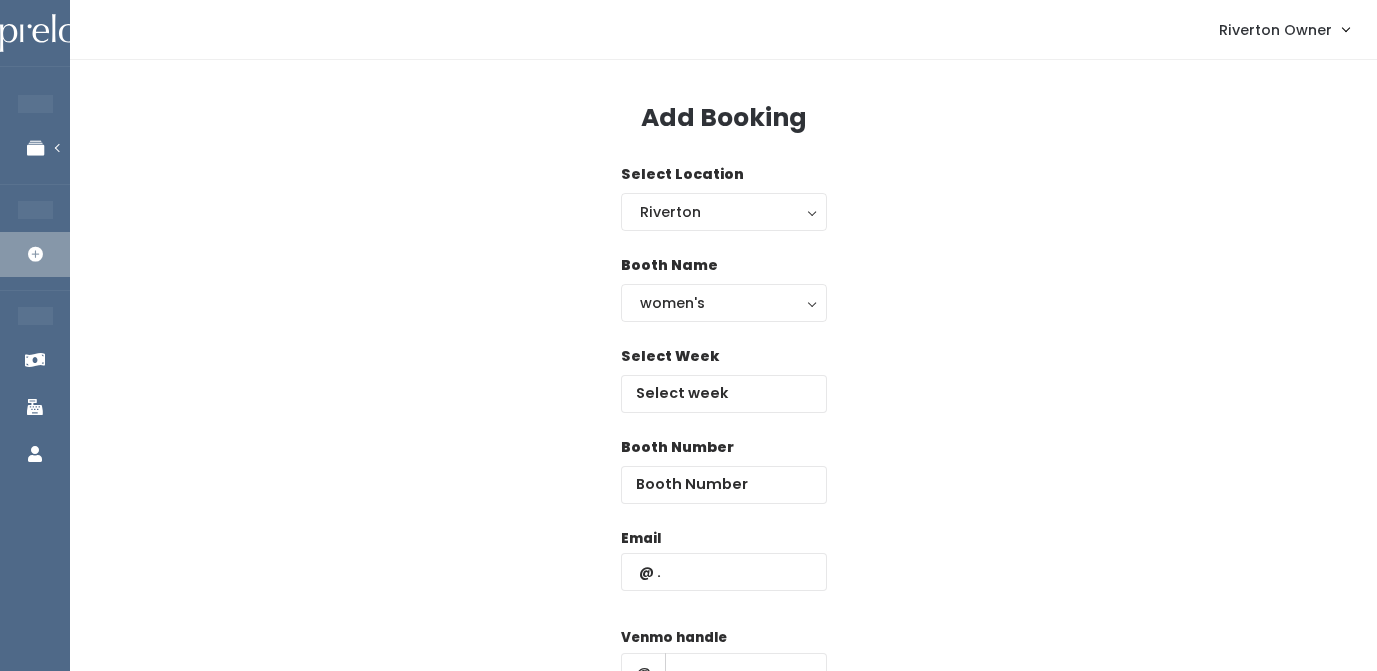 scroll, scrollTop: 0, scrollLeft: 0, axis: both 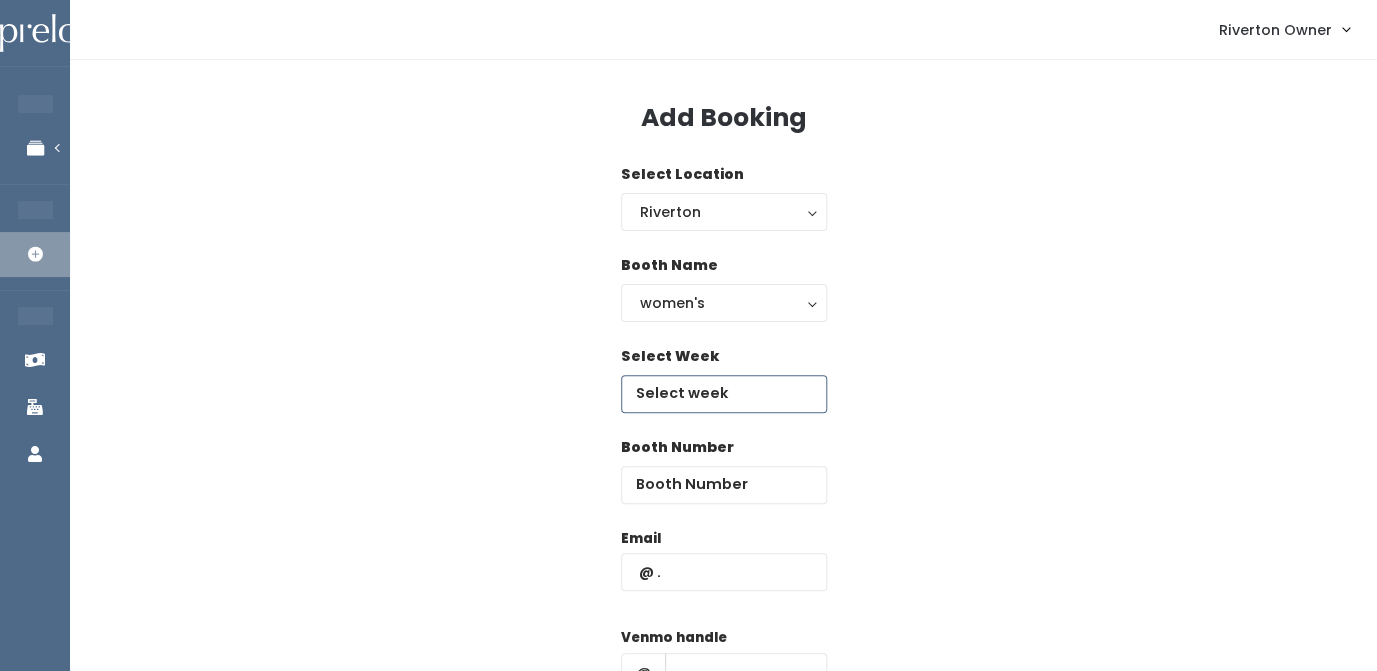 click at bounding box center (724, 394) 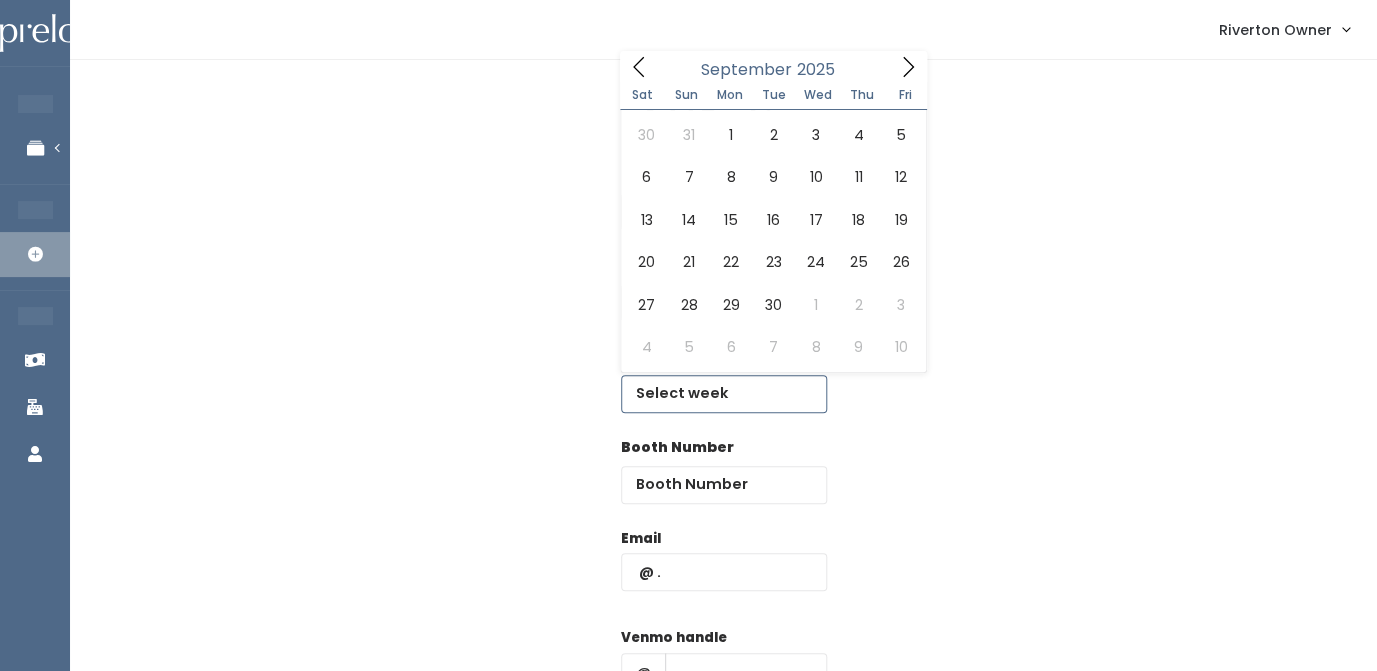 click 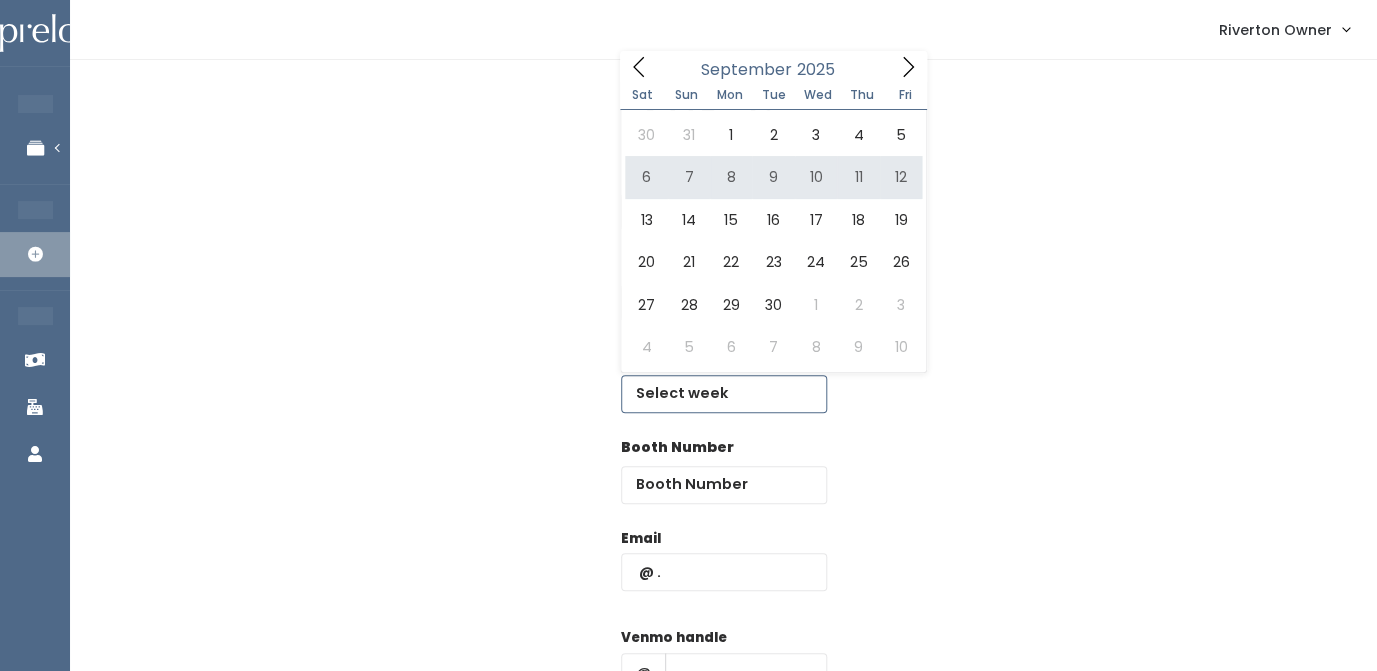 type on "September 6 to September 12" 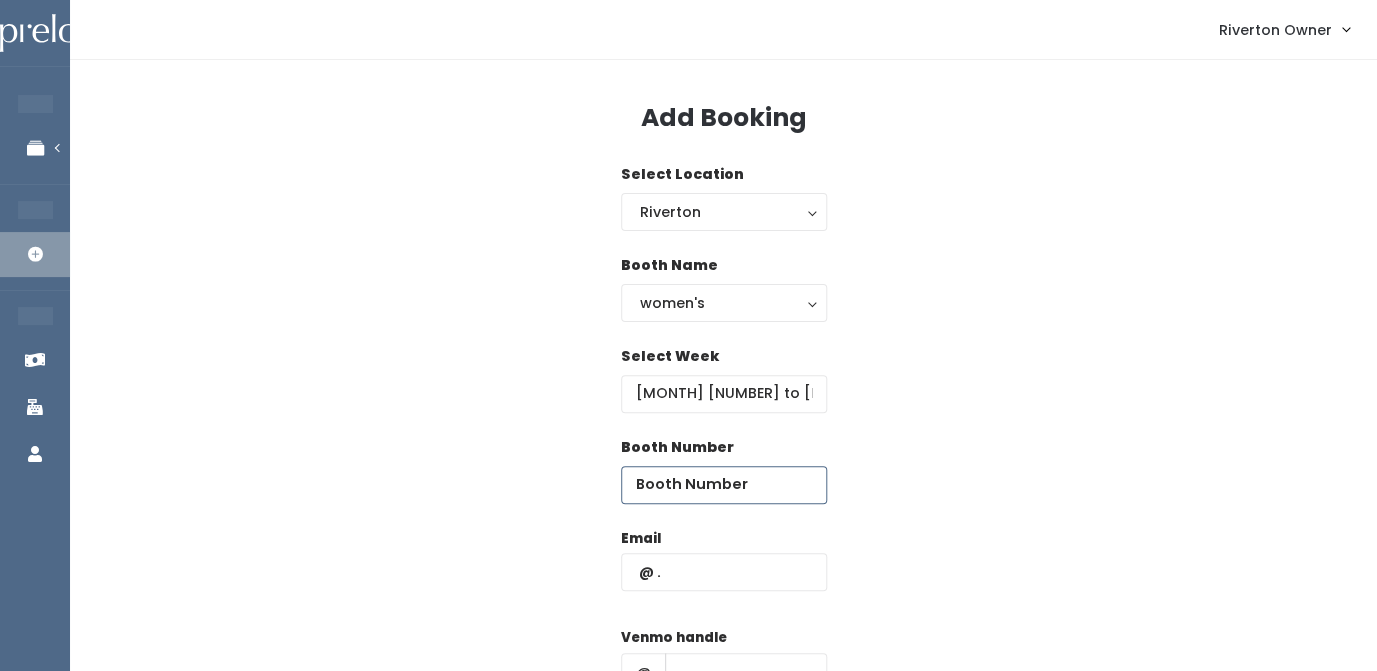 click at bounding box center [724, 485] 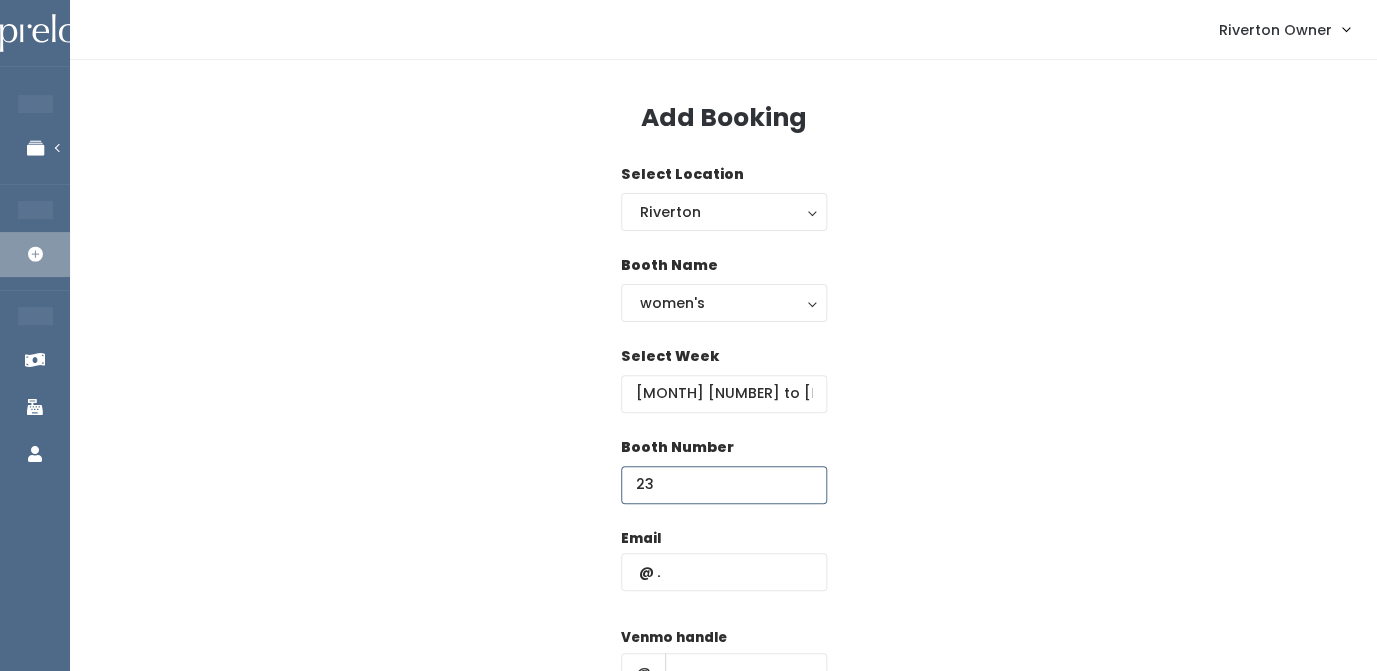 type on "23" 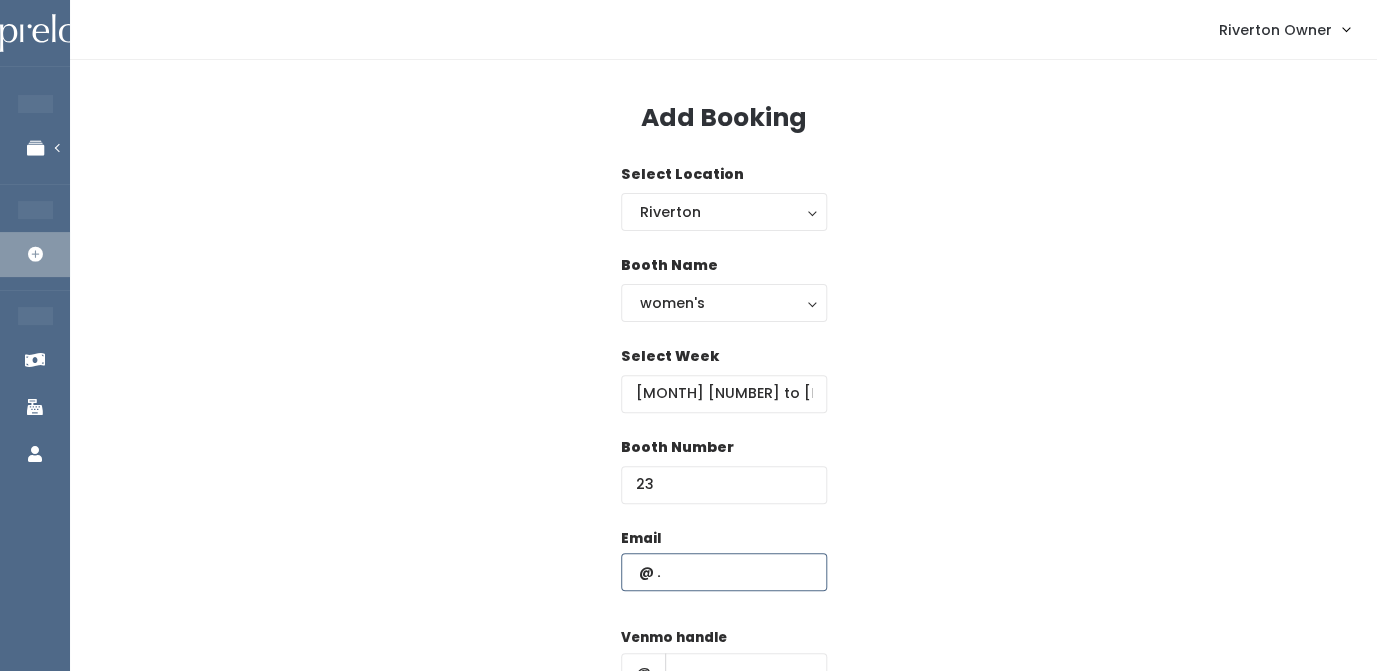 click at bounding box center (724, 572) 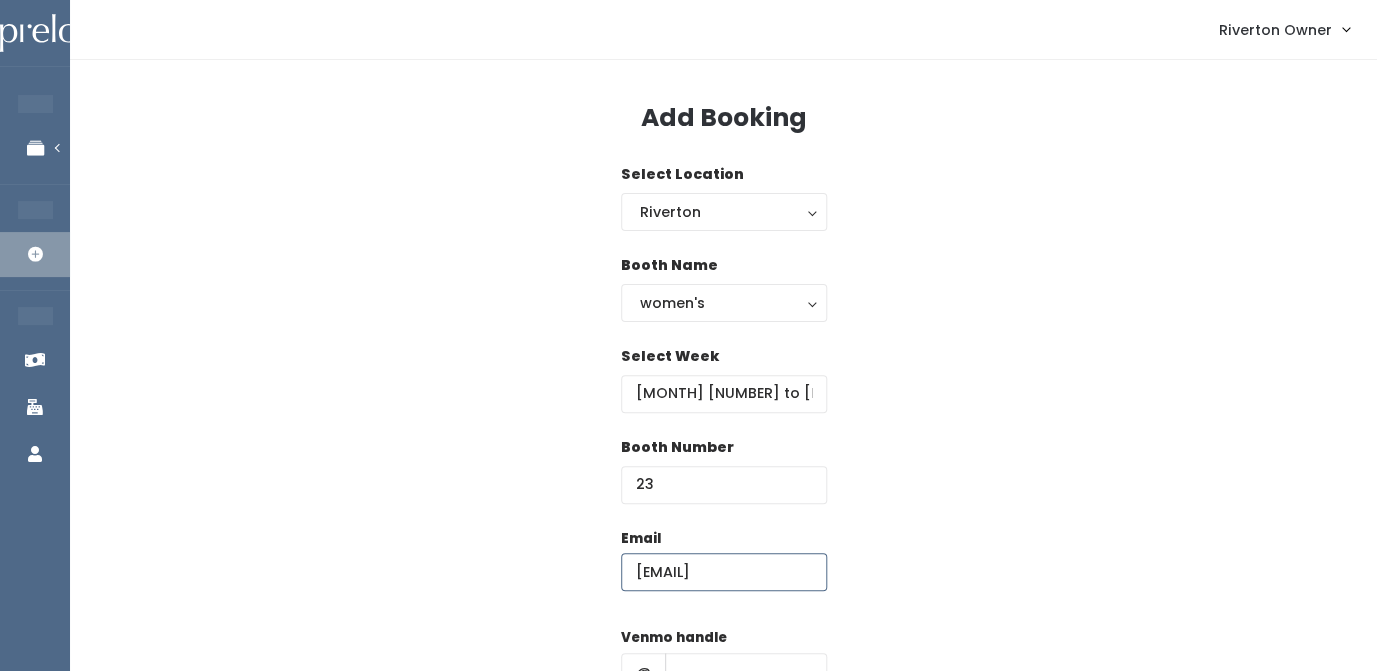 scroll, scrollTop: 0, scrollLeft: 26, axis: horizontal 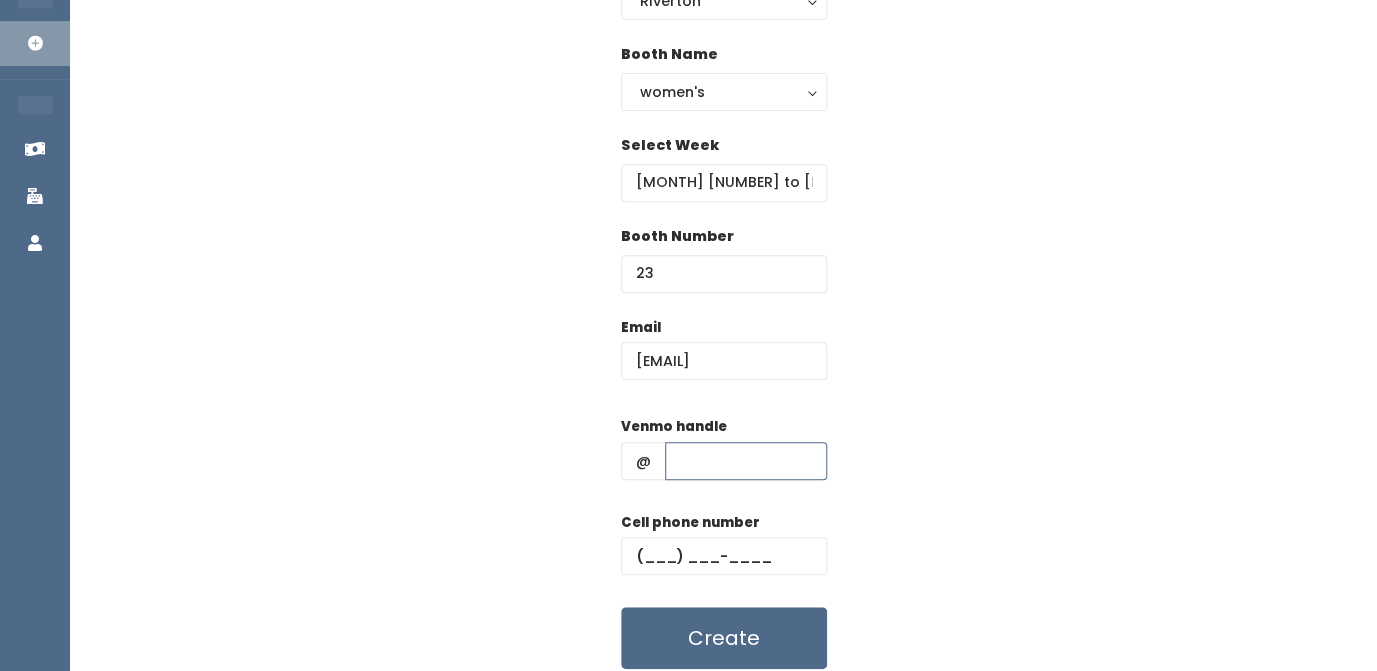 click at bounding box center [746, 461] 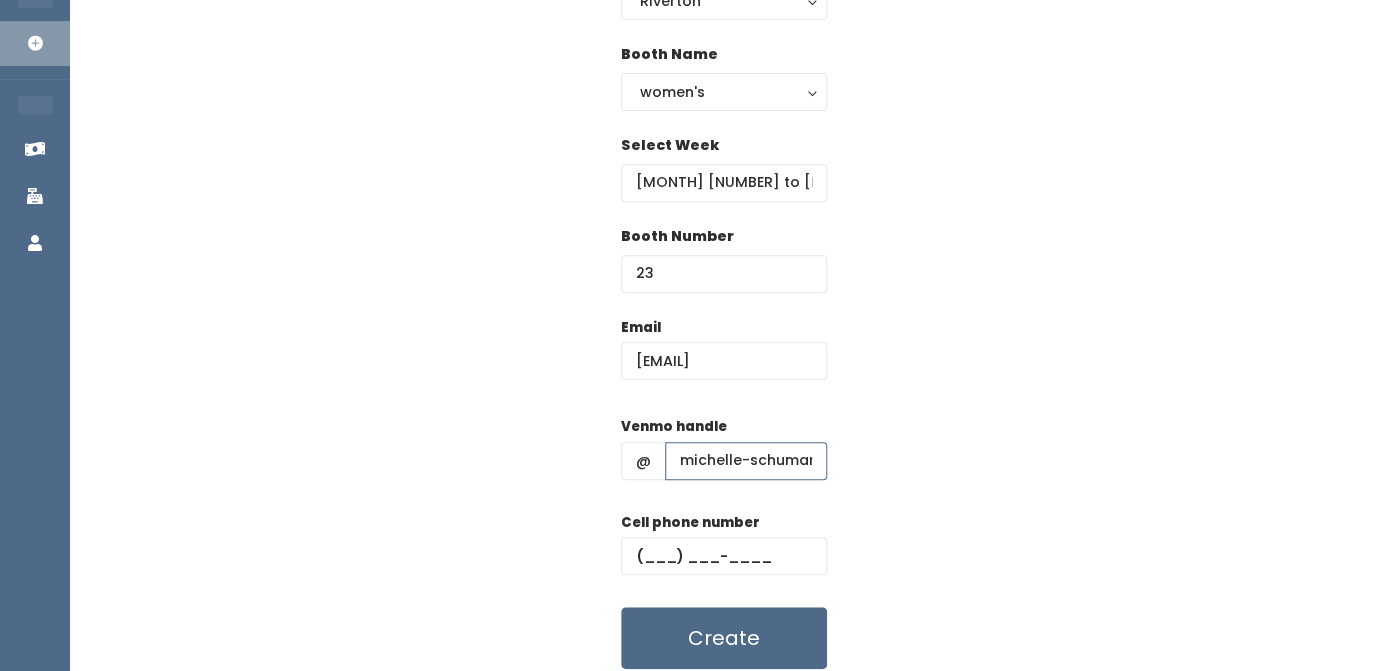 scroll, scrollTop: 0, scrollLeft: 16, axis: horizontal 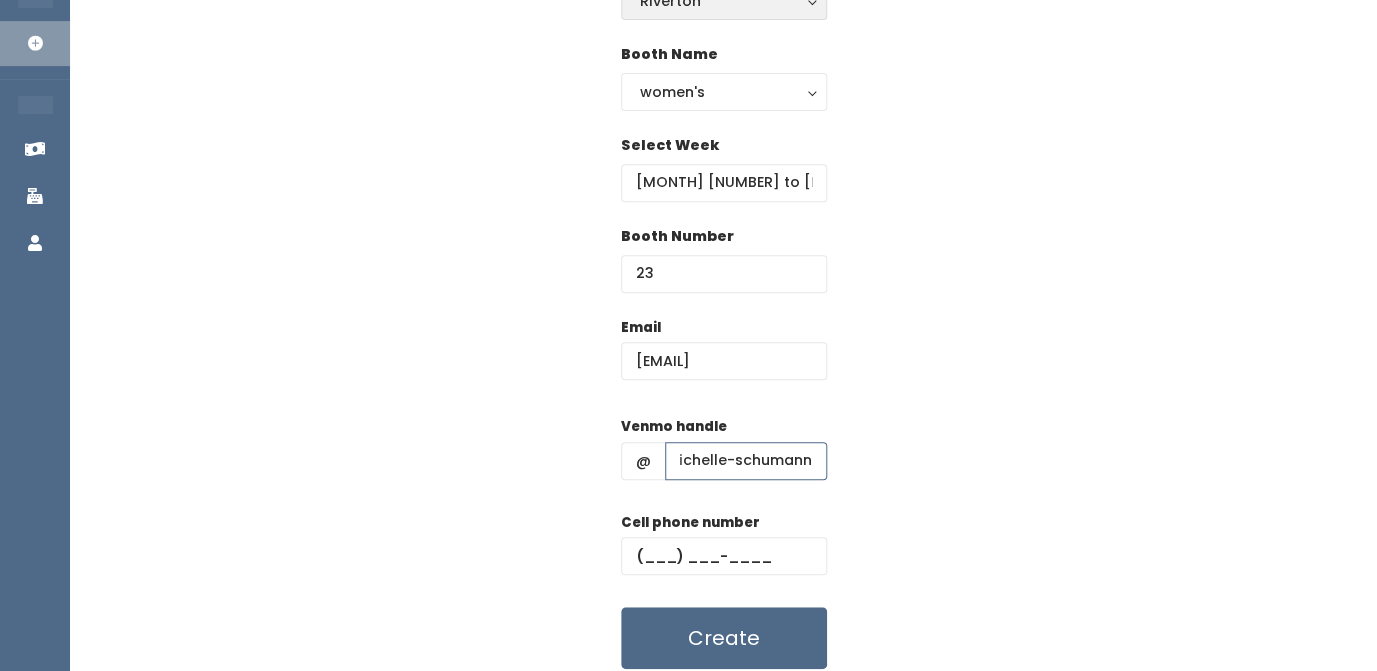 type on "michelle-schumann" 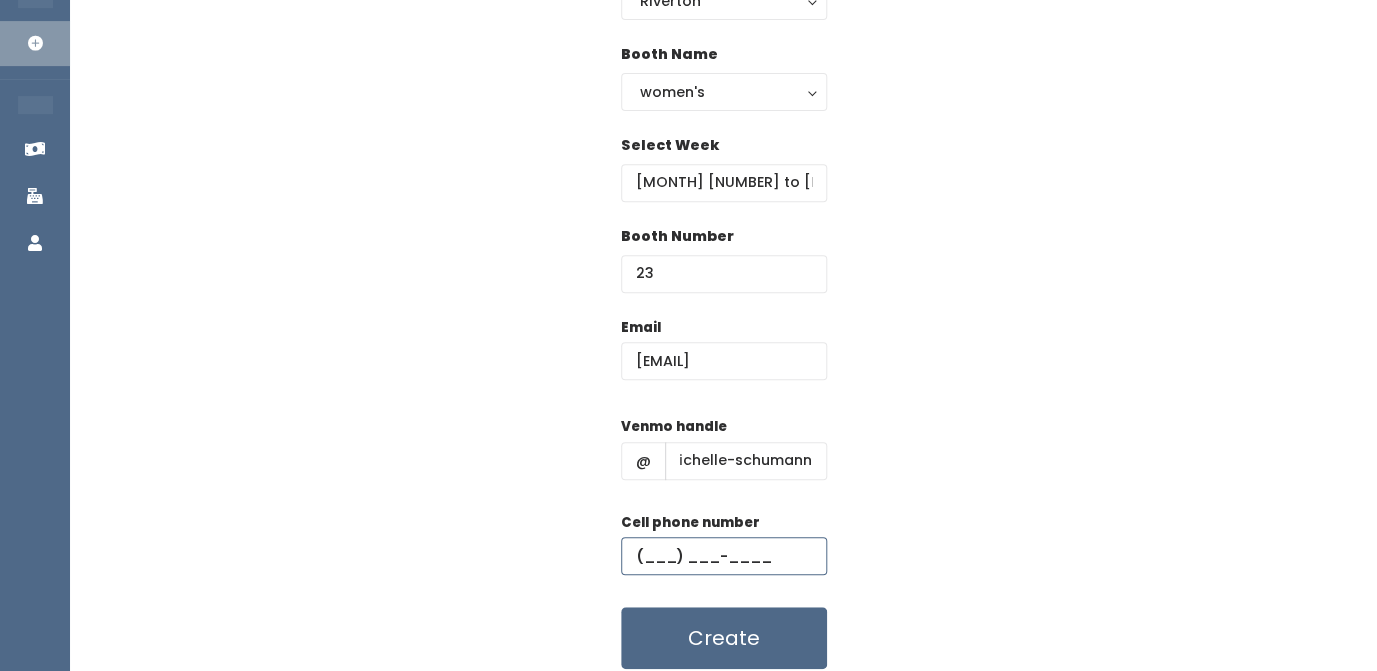 click at bounding box center (724, 556) 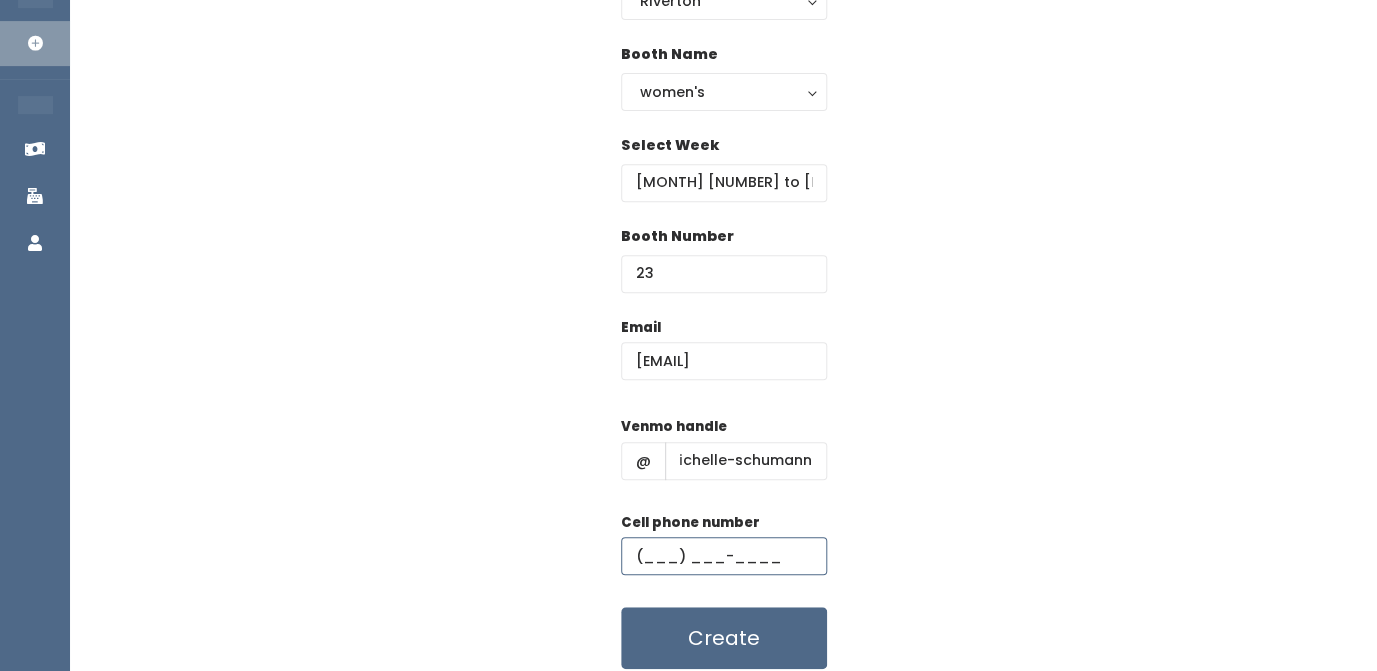 click on "(___) ___-____" at bounding box center [724, 556] 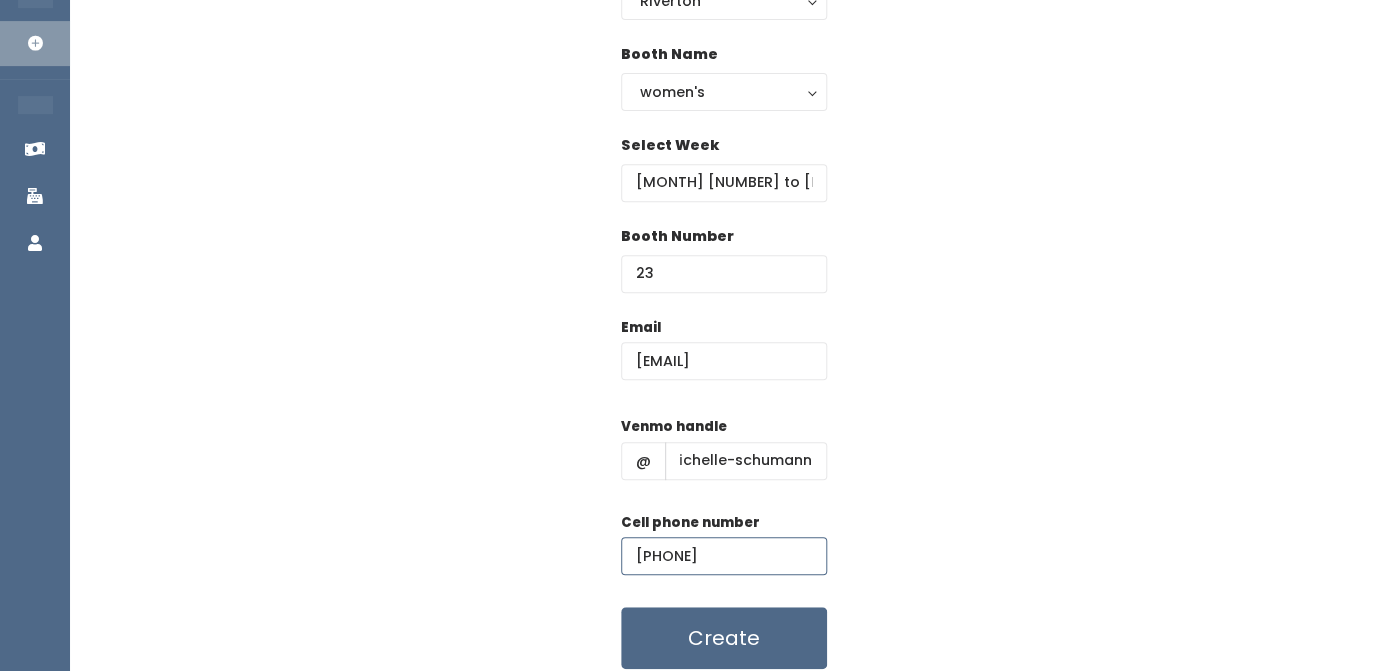 type on "[AREACODE]-[PREFIX]-[LINE]" 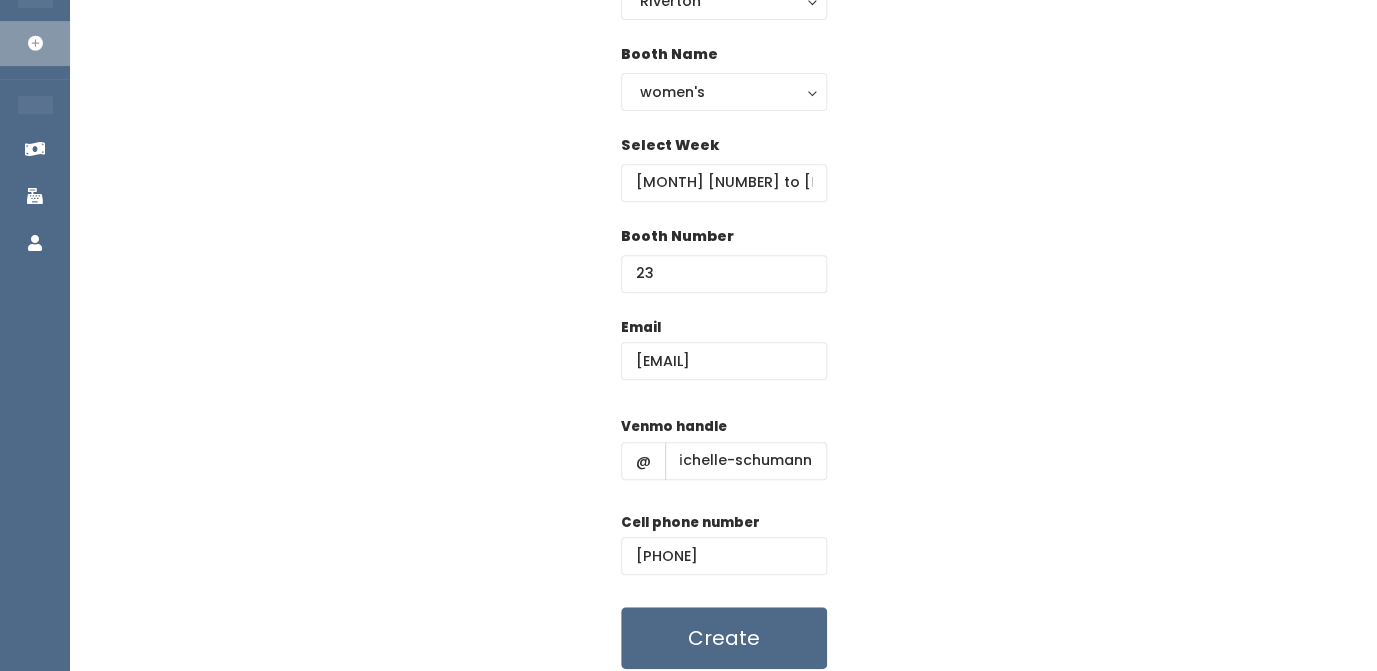 click on "Email
mjschumann@comcast.net
Venmo handle
@
michelle-schumann
Cell phone number
(801) 783-8986
Create" at bounding box center [723, 493] 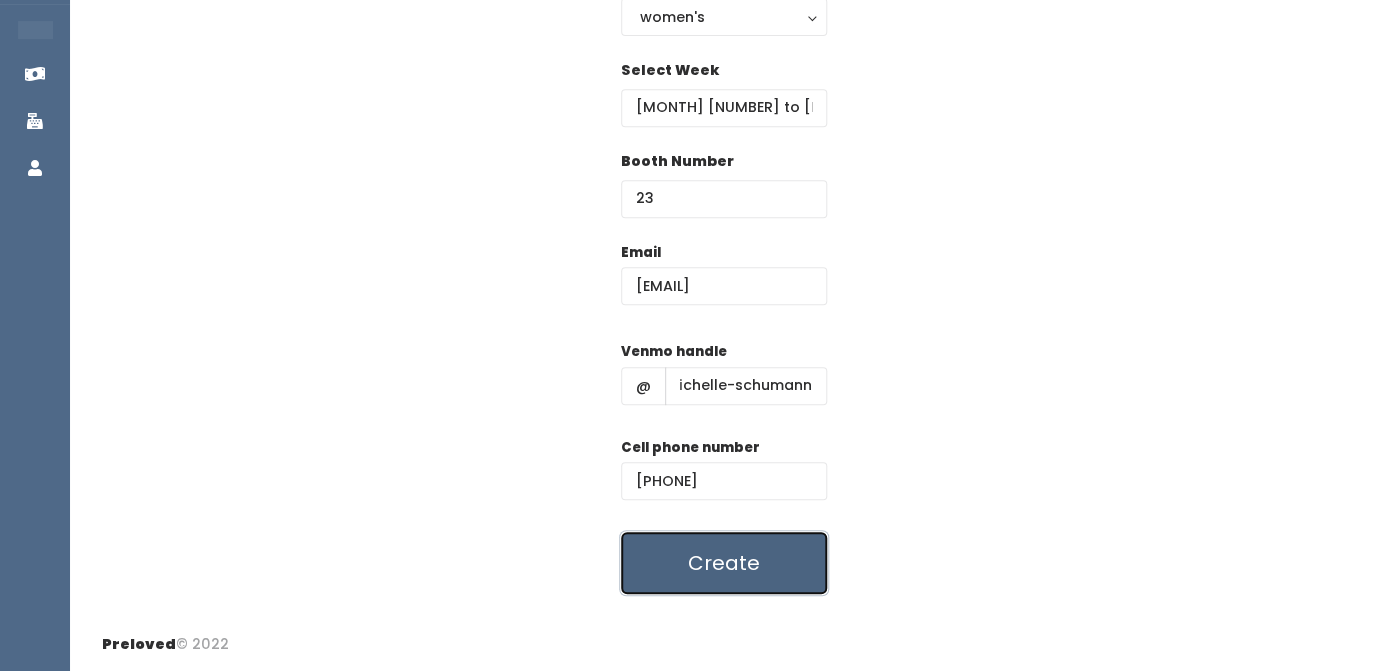click on "Create" at bounding box center (724, 563) 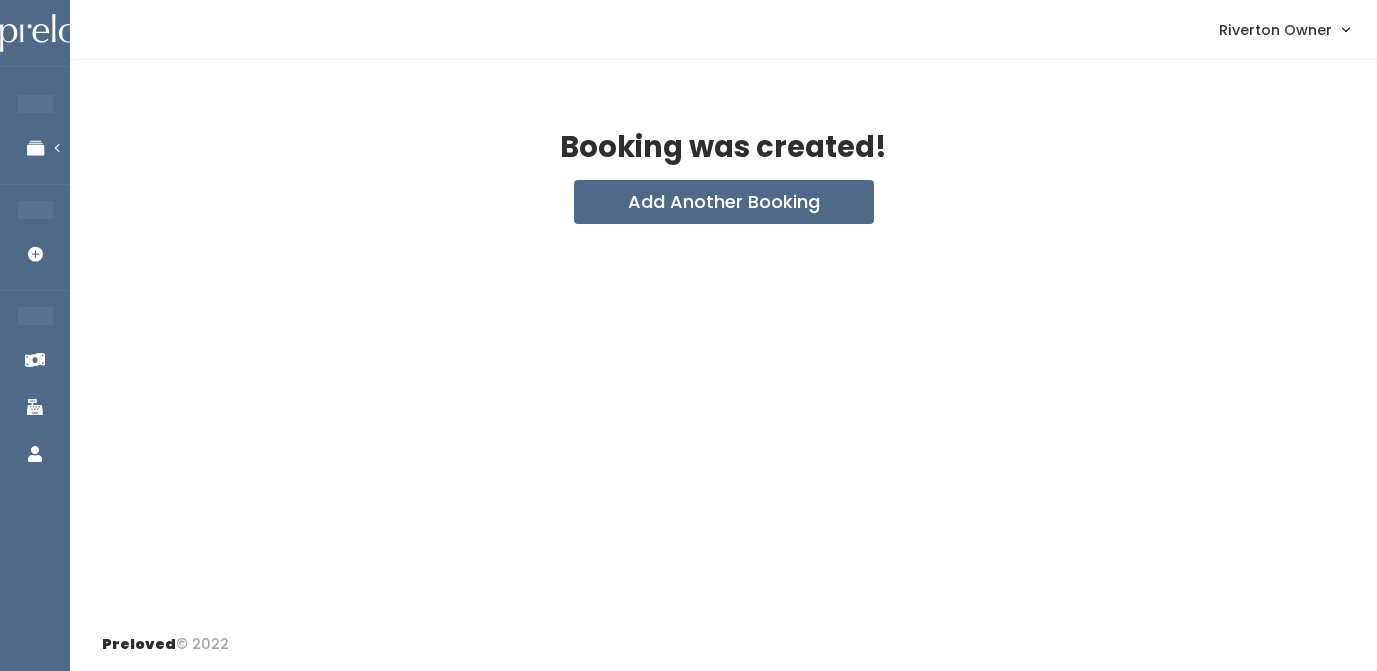 scroll, scrollTop: 0, scrollLeft: 0, axis: both 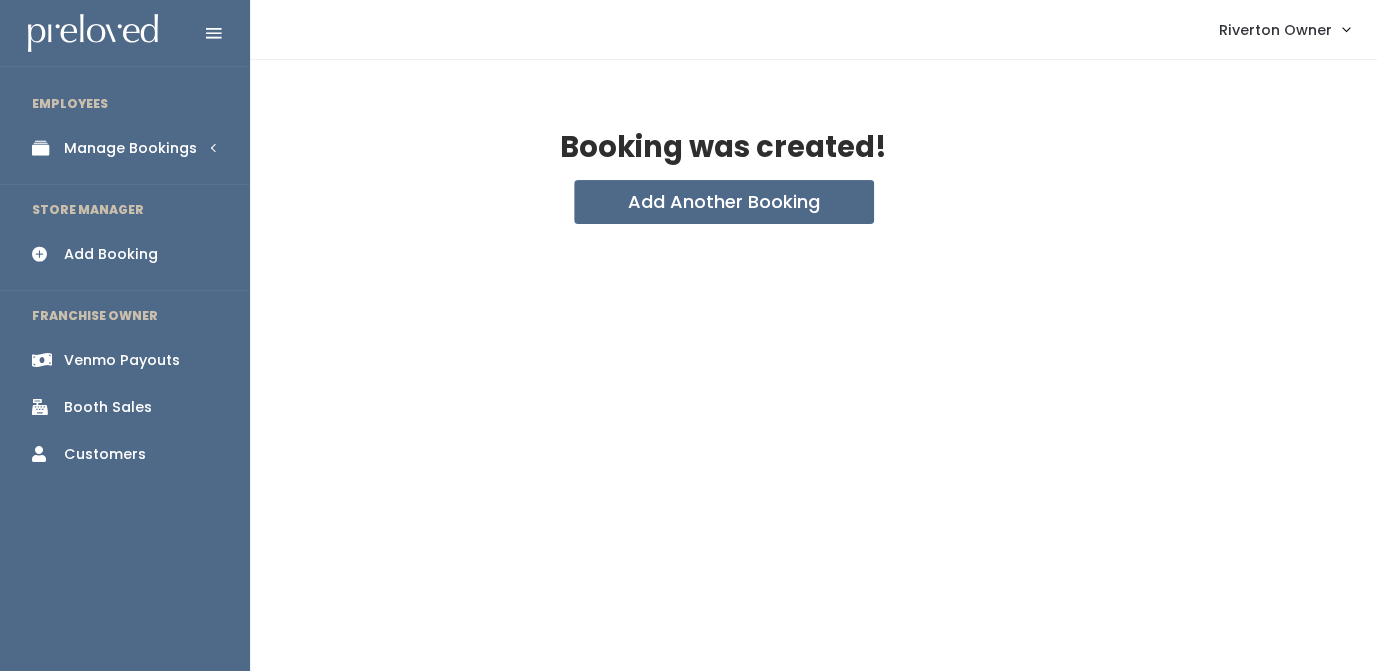 click on "Manage Bookings" at bounding box center (130, 148) 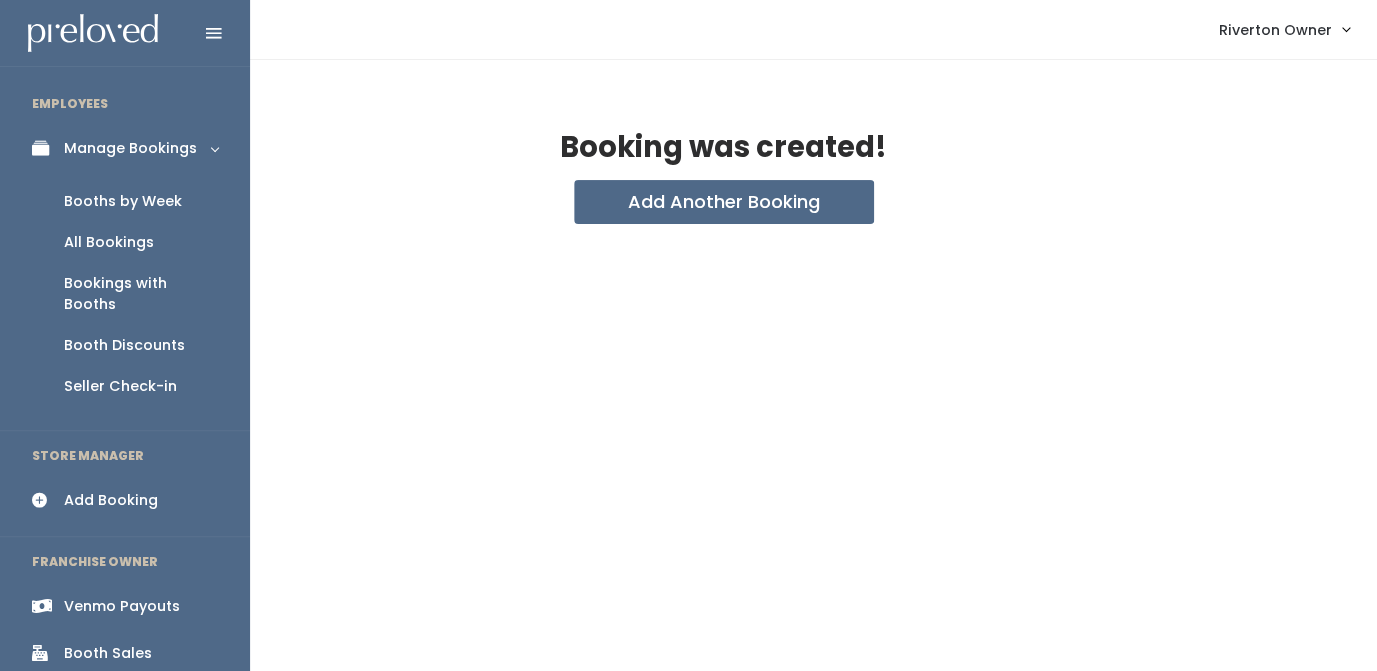 click on "Booths by Week" at bounding box center (123, 201) 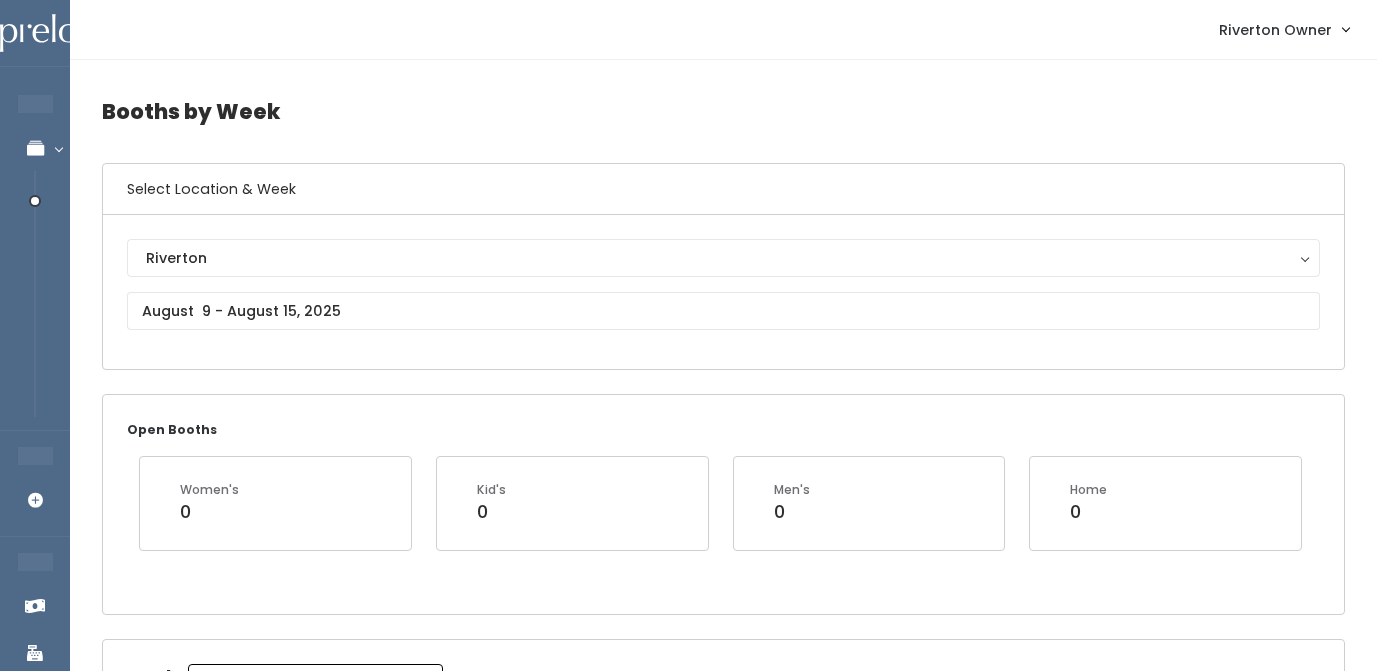 scroll, scrollTop: 0, scrollLeft: 0, axis: both 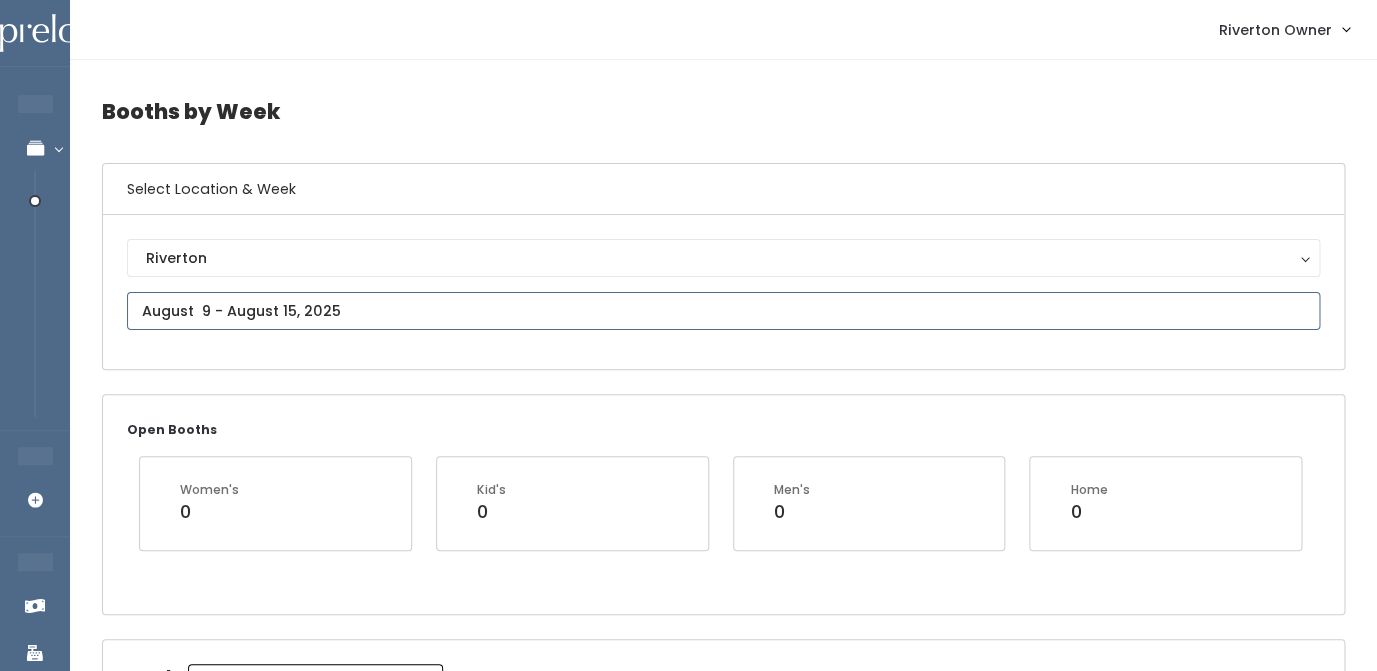 click at bounding box center (723, 311) 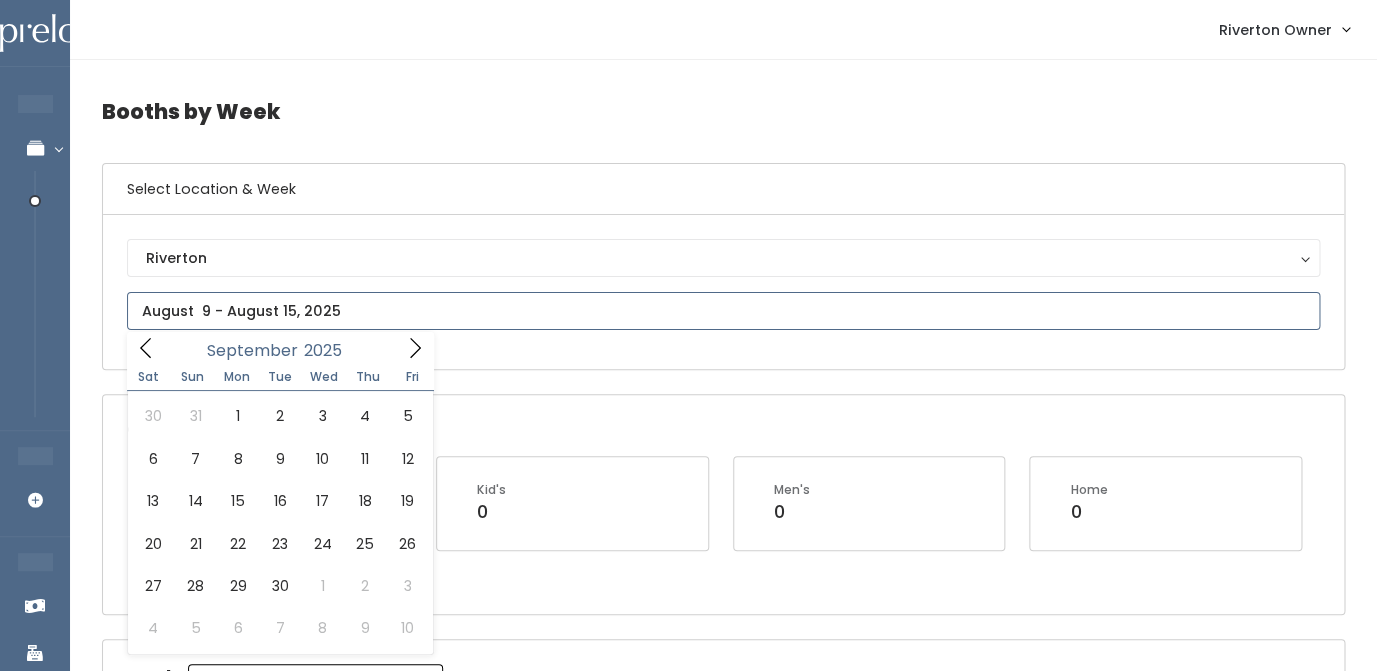 click at bounding box center [415, 347] 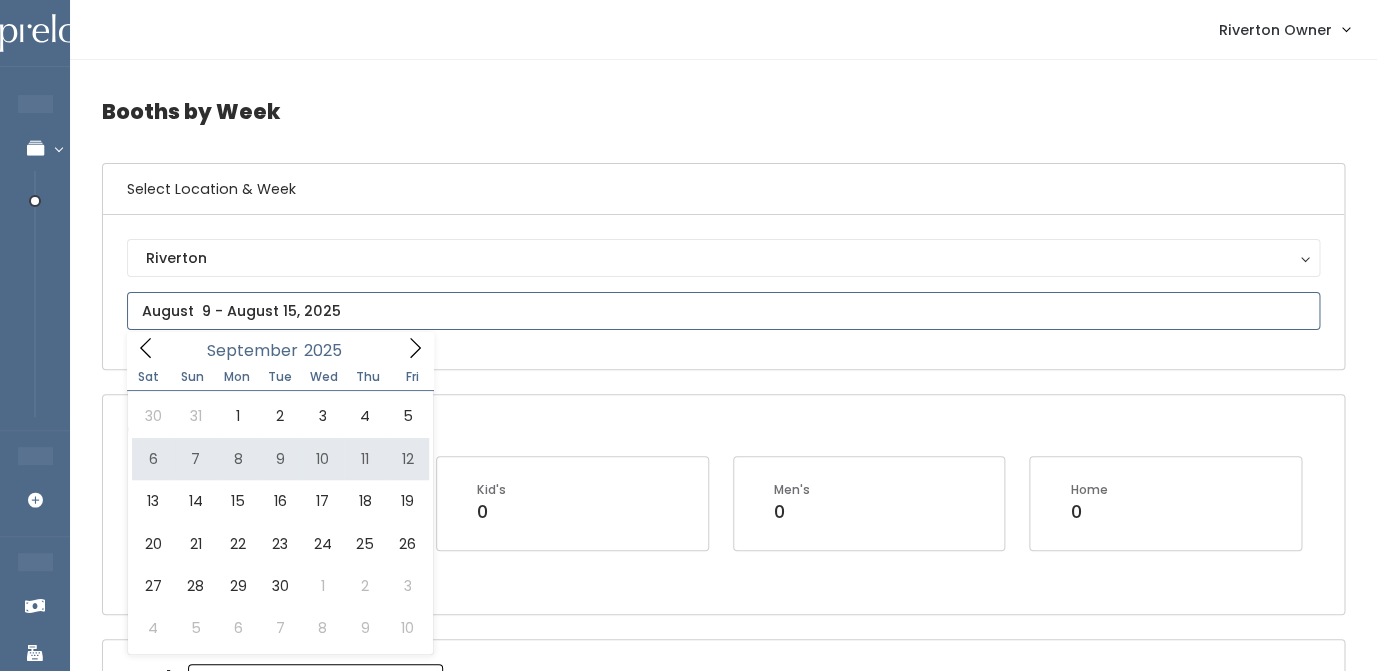 type on "September 6 to September 12" 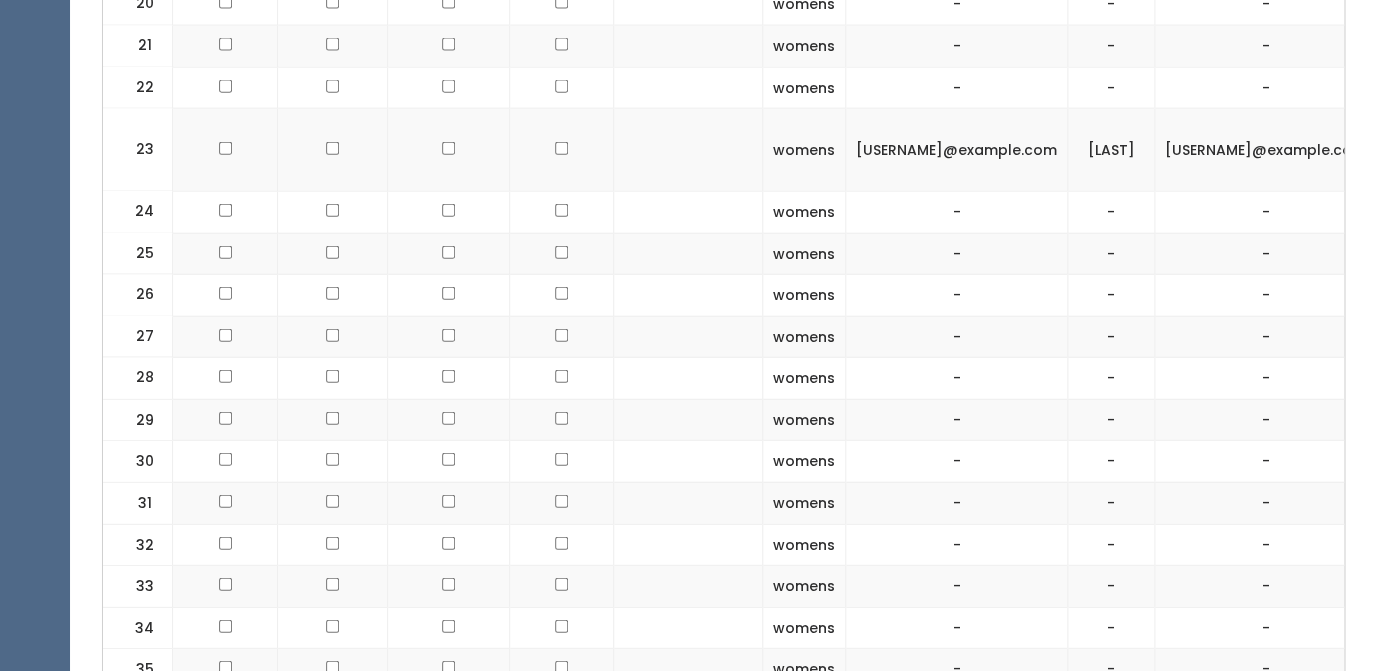 scroll, scrollTop: 1582, scrollLeft: 0, axis: vertical 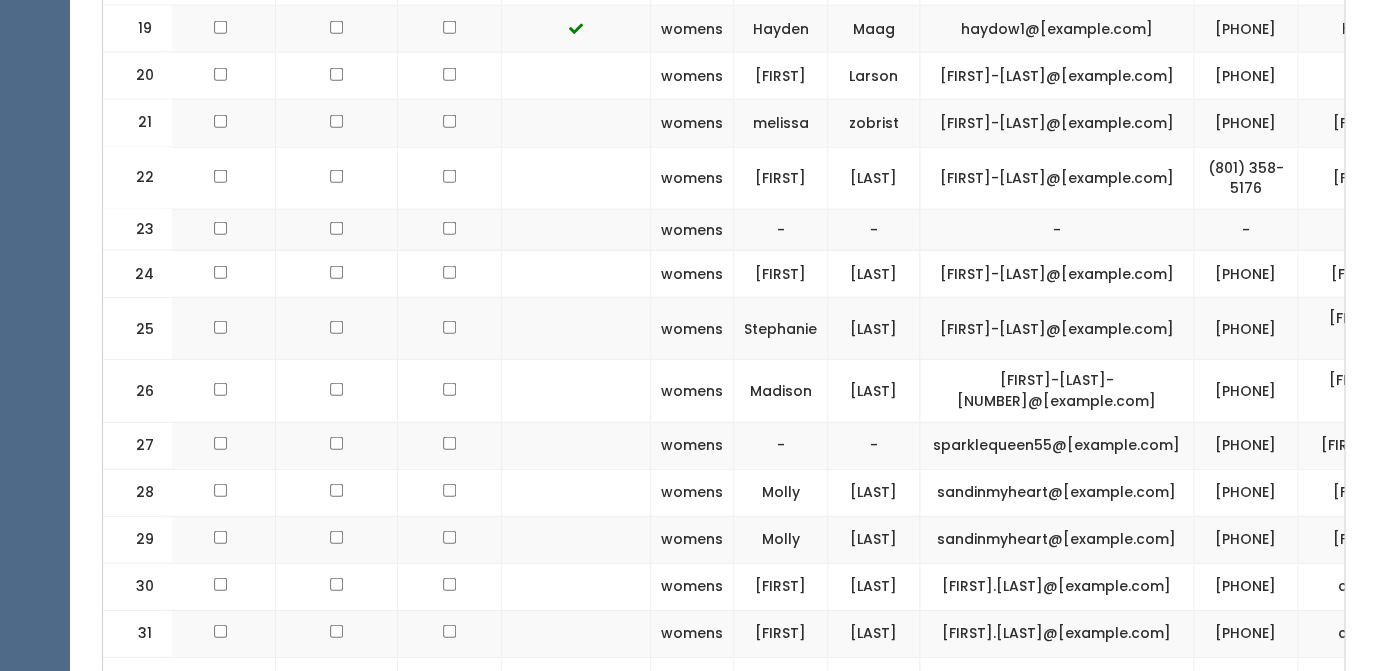 click on "Hayden" at bounding box center (781, 29) 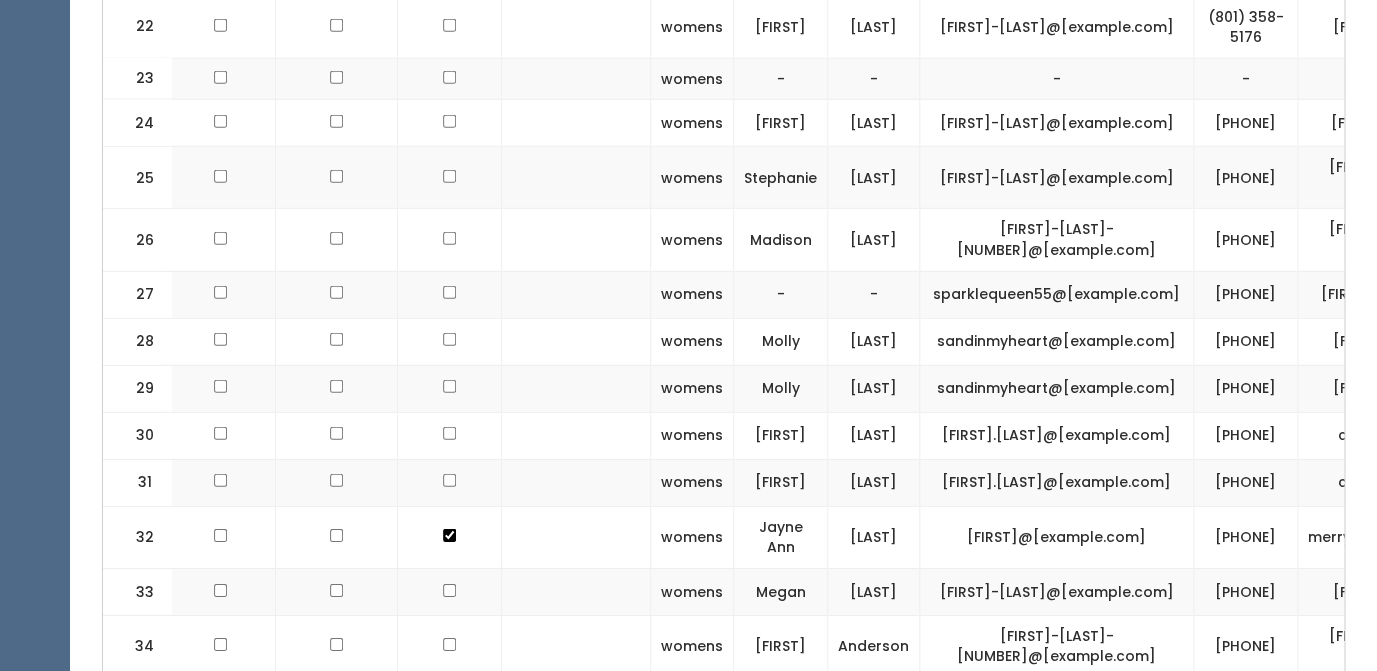 scroll, scrollTop: 1891, scrollLeft: 0, axis: vertical 